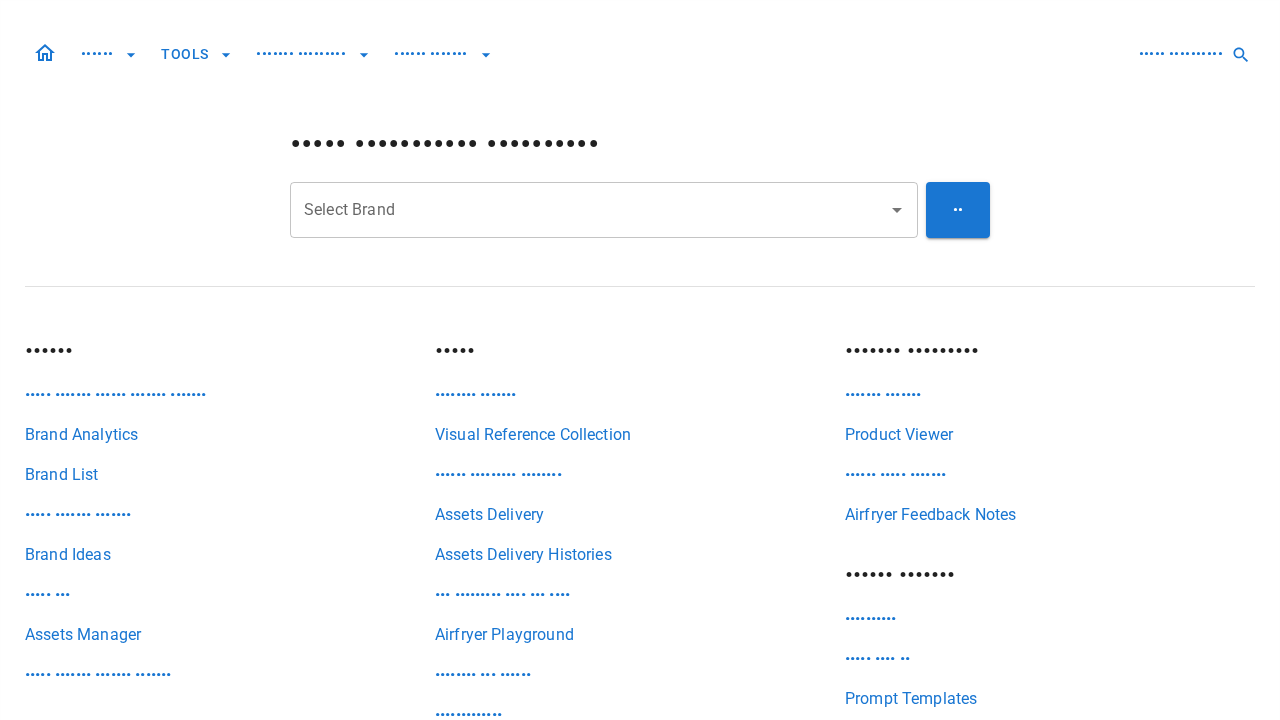 scroll, scrollTop: 0, scrollLeft: 0, axis: both 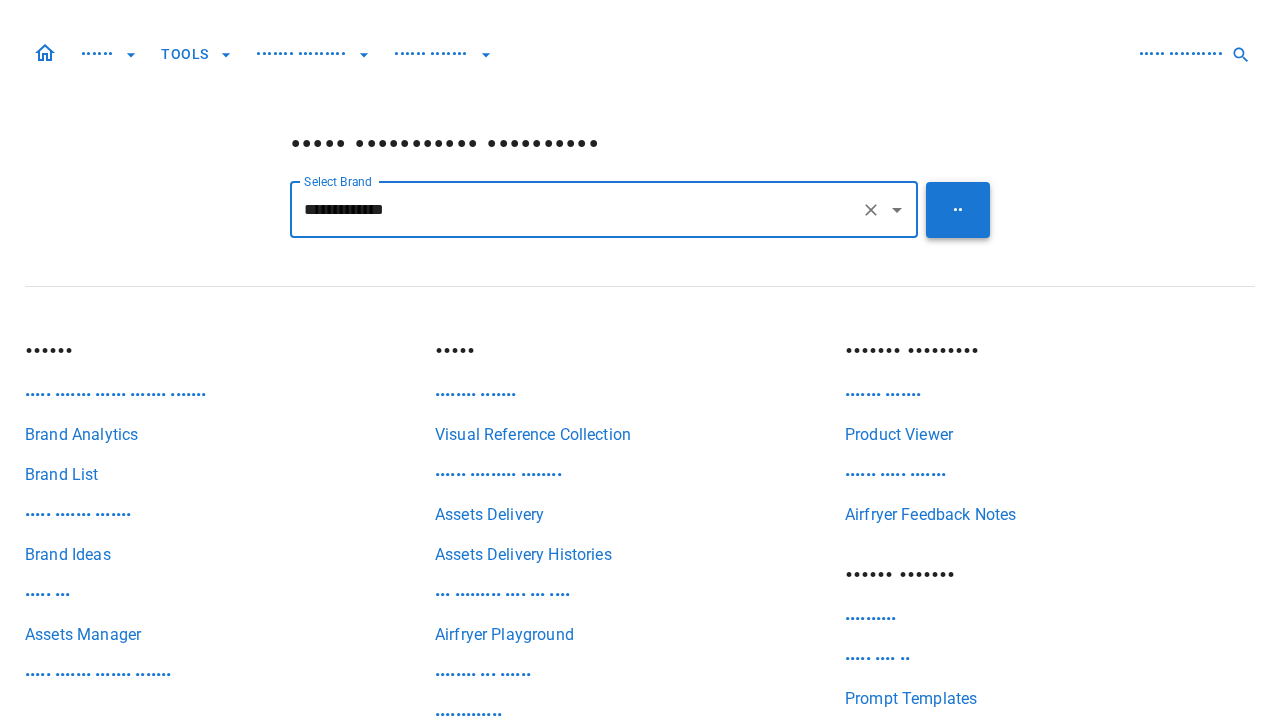 type on "•••••••••••••" 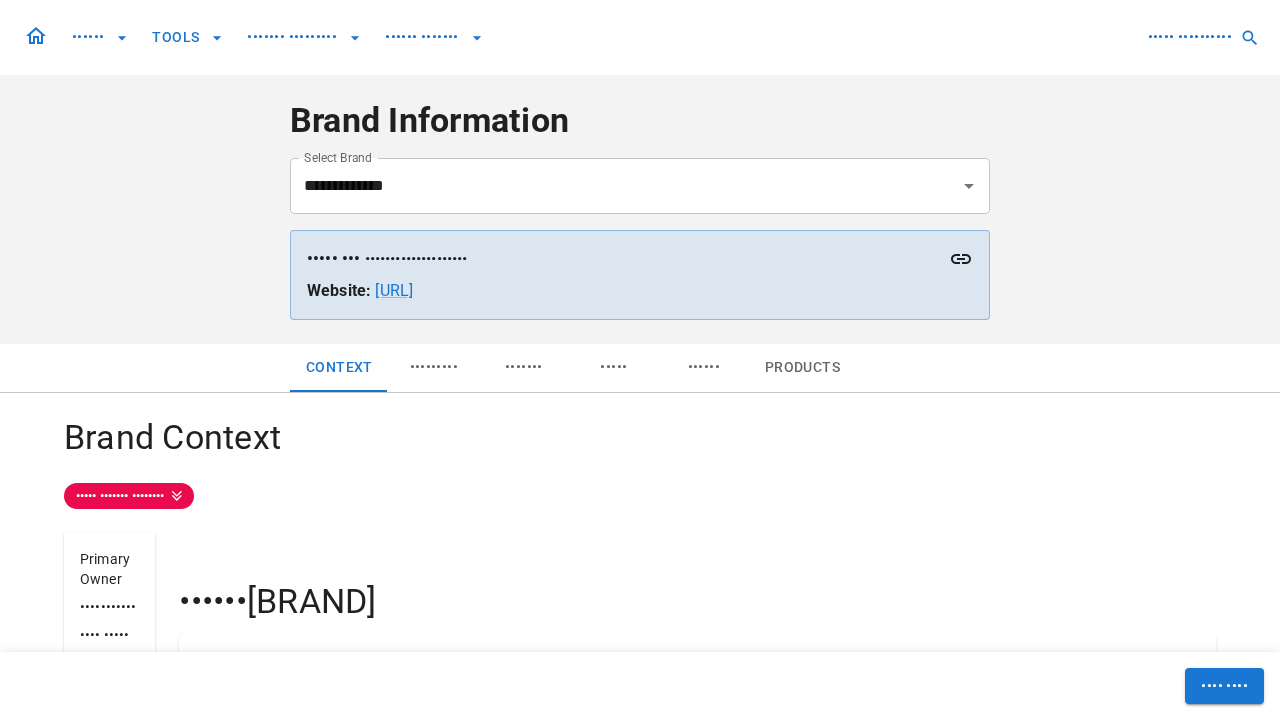 click on "••••••" at bounding box center [704, 368] 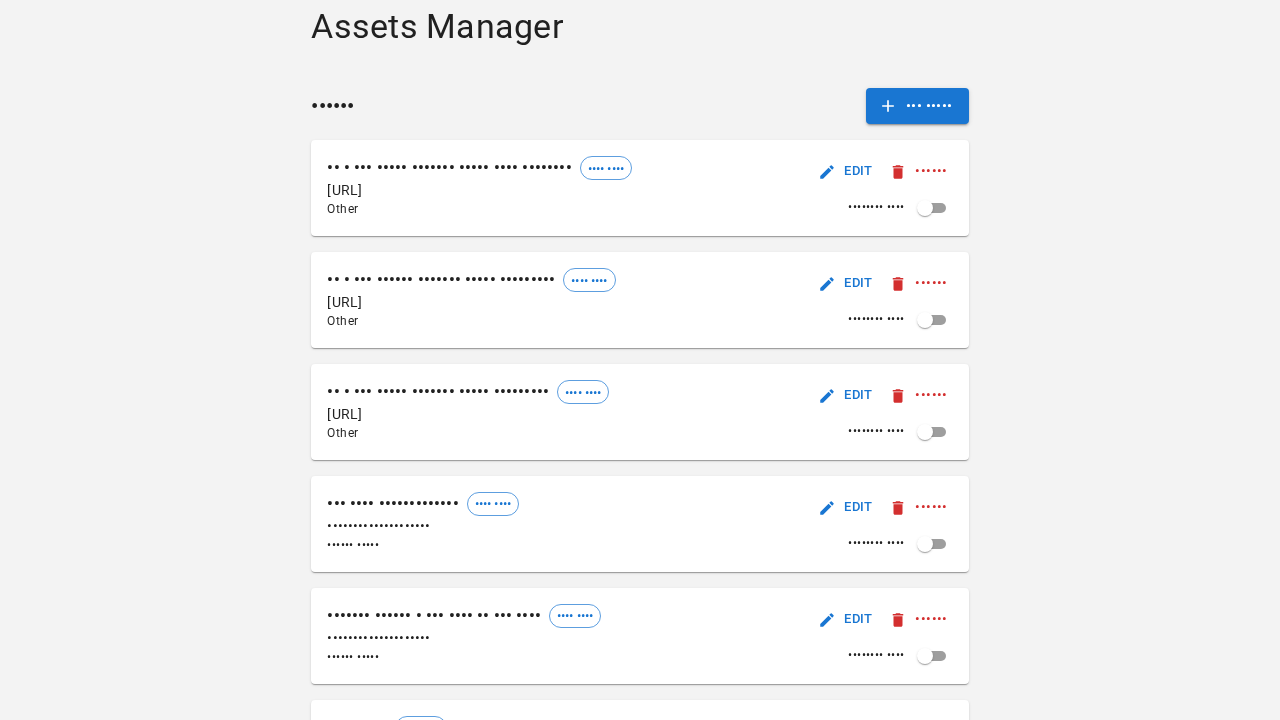 scroll, scrollTop: 328, scrollLeft: 0, axis: vertical 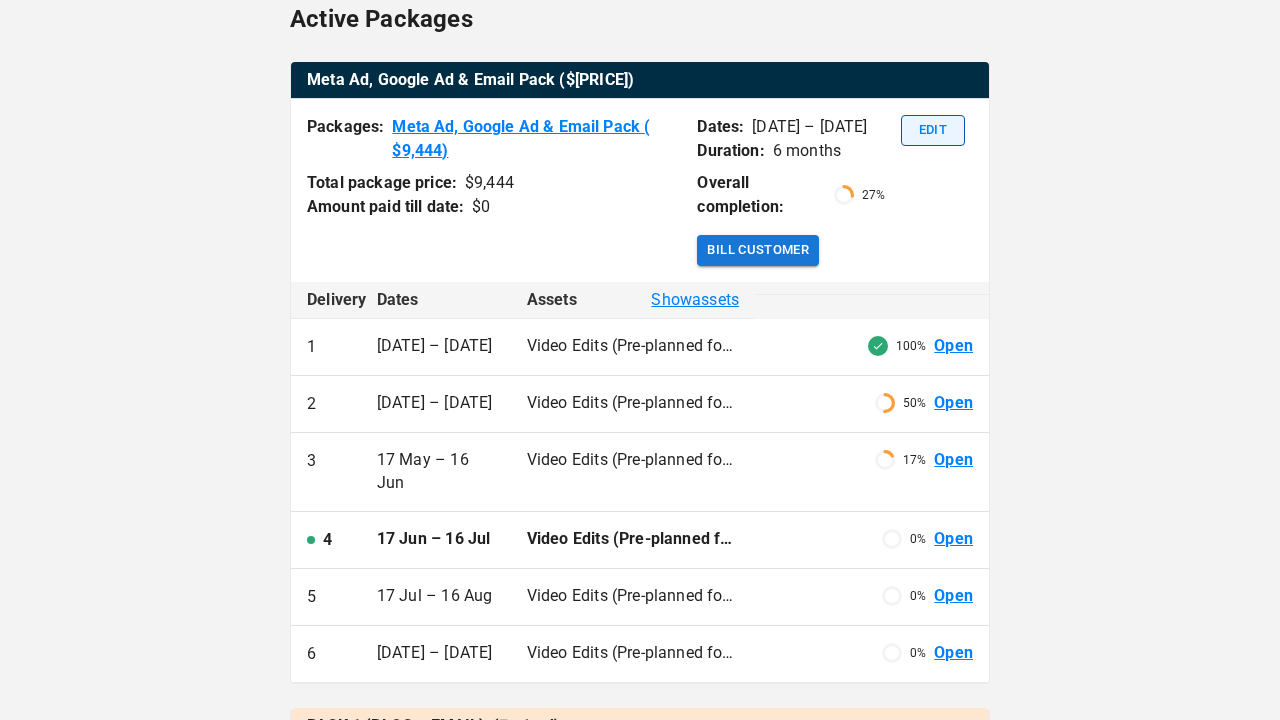 click on "Edit" at bounding box center (933, 130) 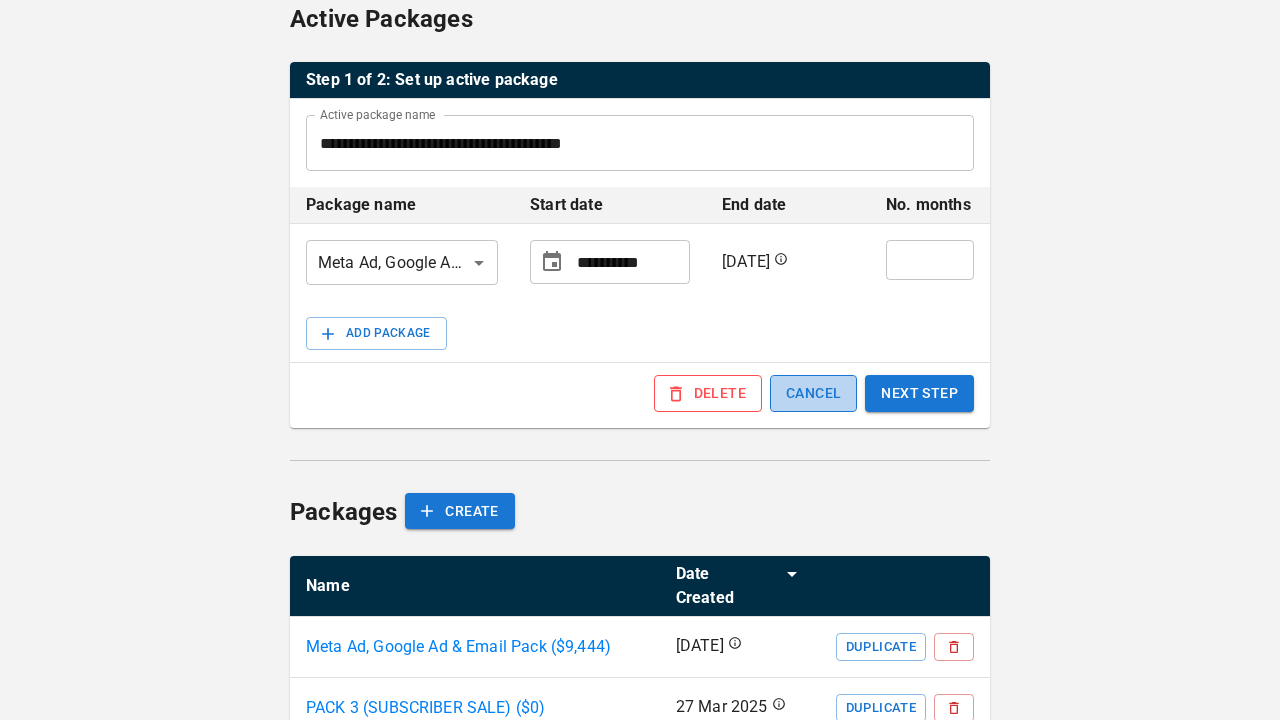 click on "CANCEL" at bounding box center [813, 393] 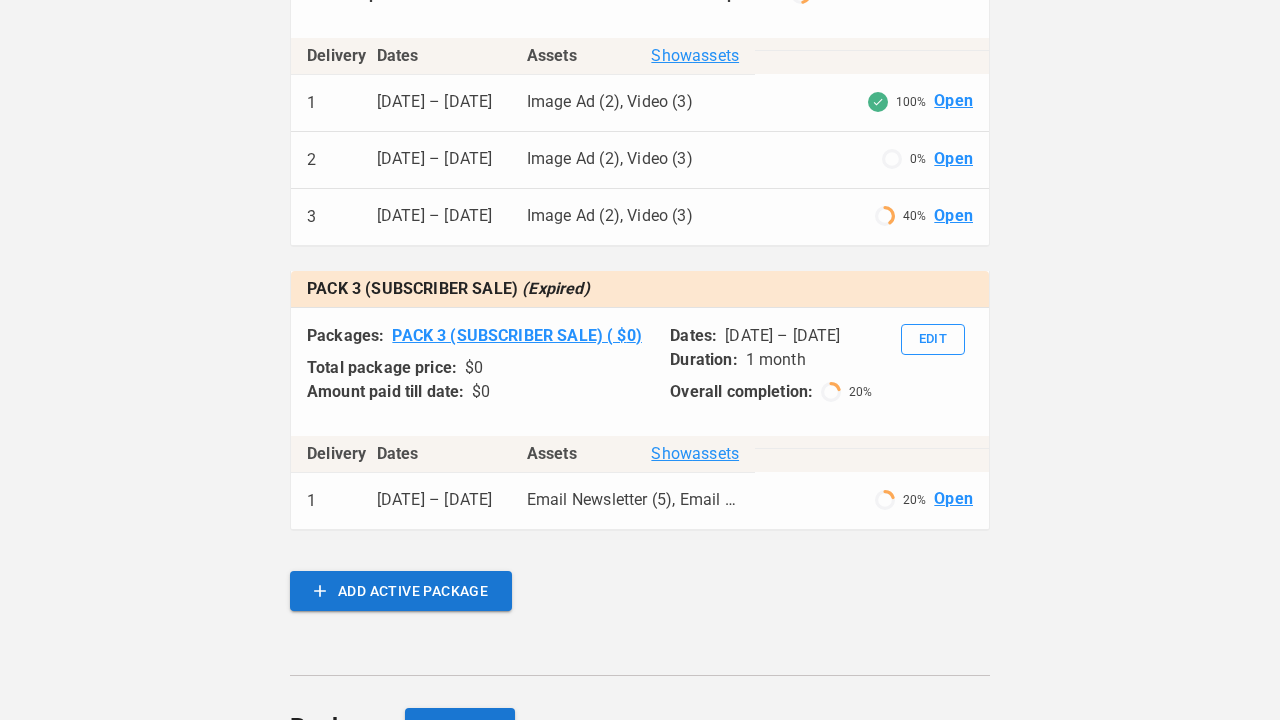scroll, scrollTop: 1956, scrollLeft: 0, axis: vertical 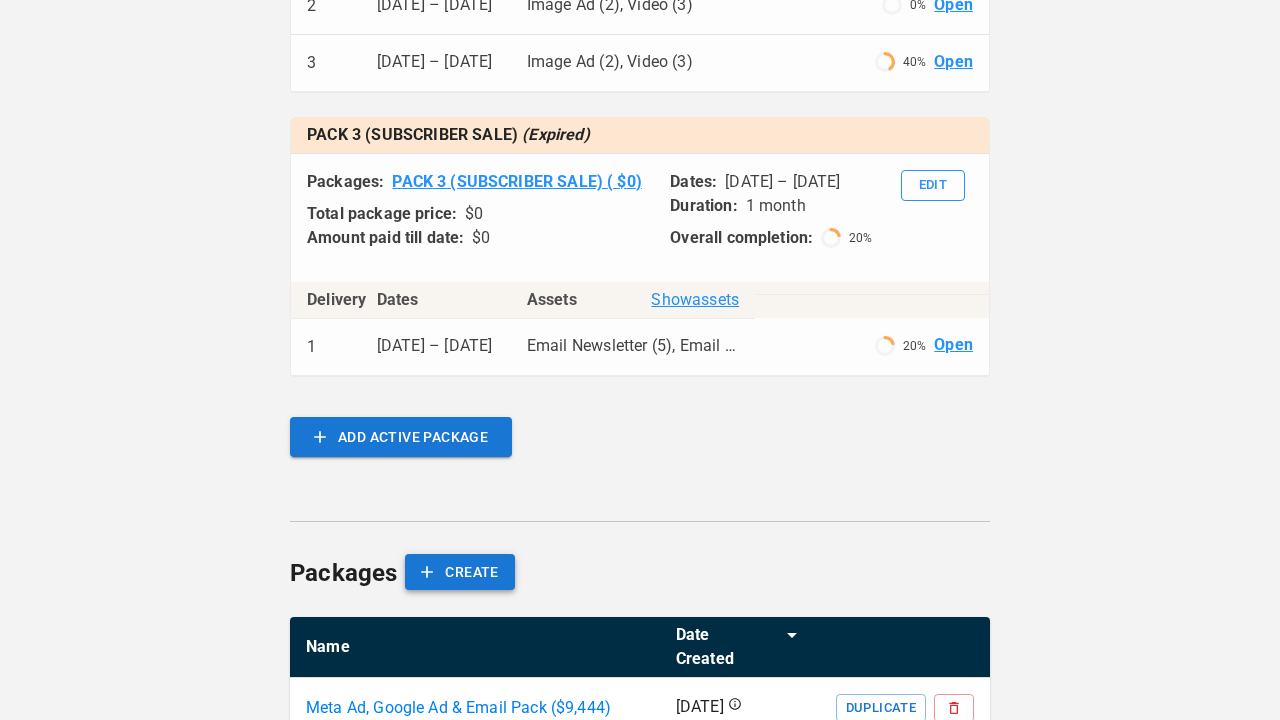 click on "CREATE" at bounding box center (459, 572) 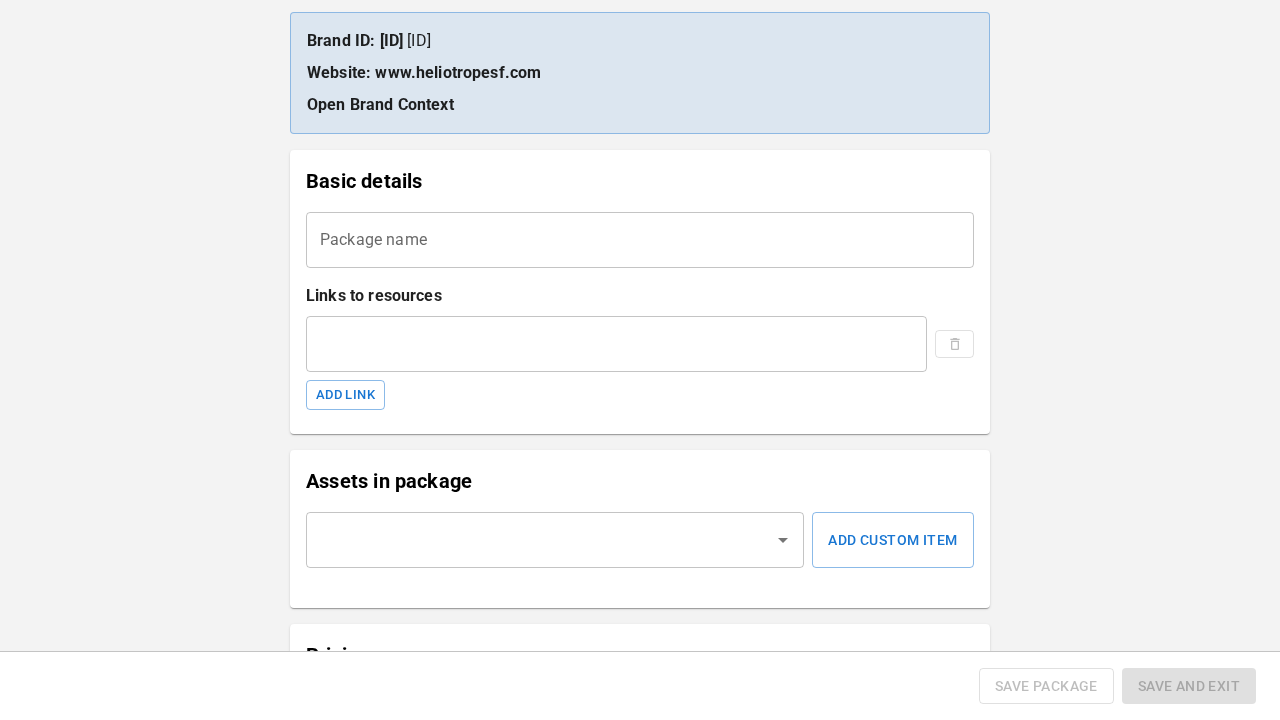 scroll, scrollTop: 228, scrollLeft: 0, axis: vertical 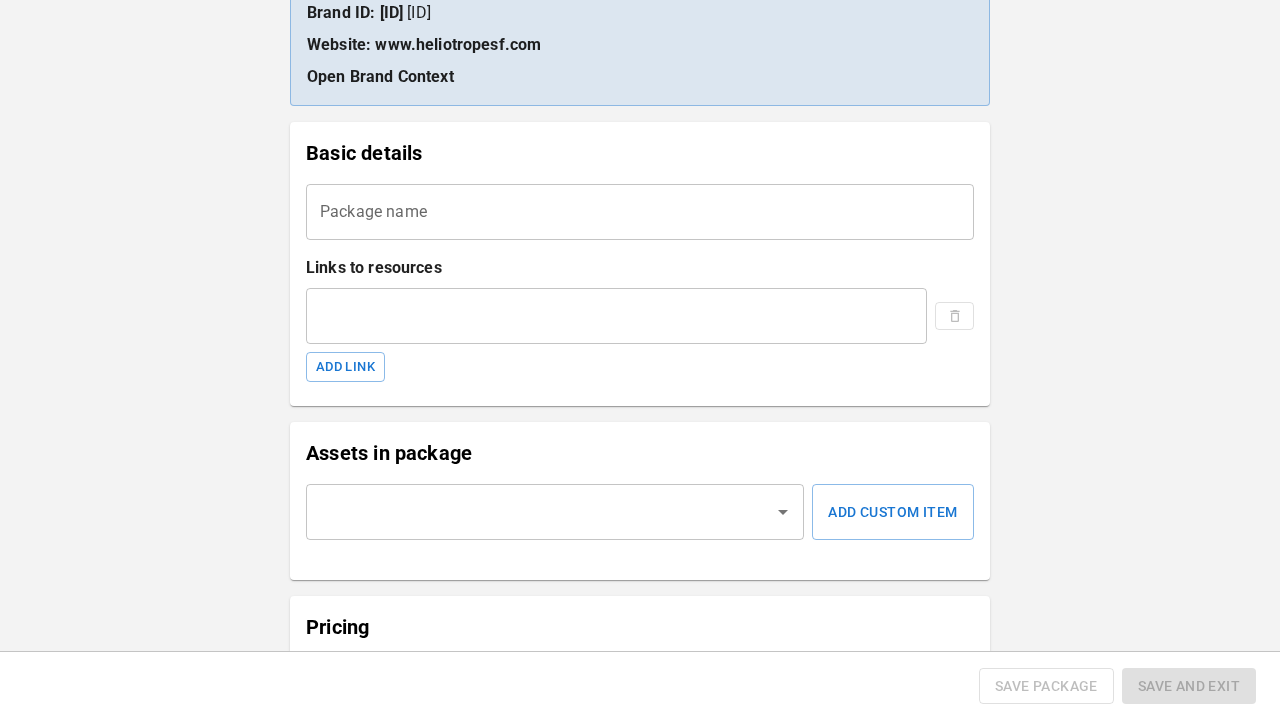 click on "Package name" at bounding box center [640, 212] 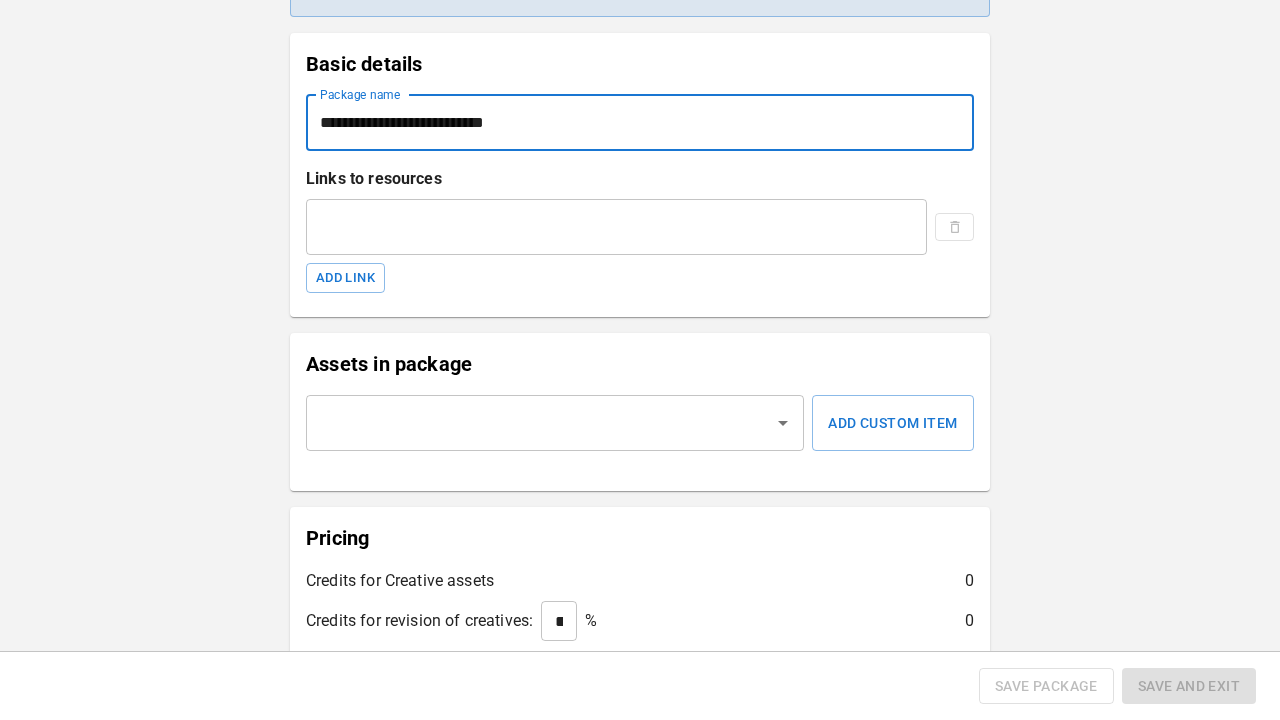 scroll, scrollTop: 321, scrollLeft: 0, axis: vertical 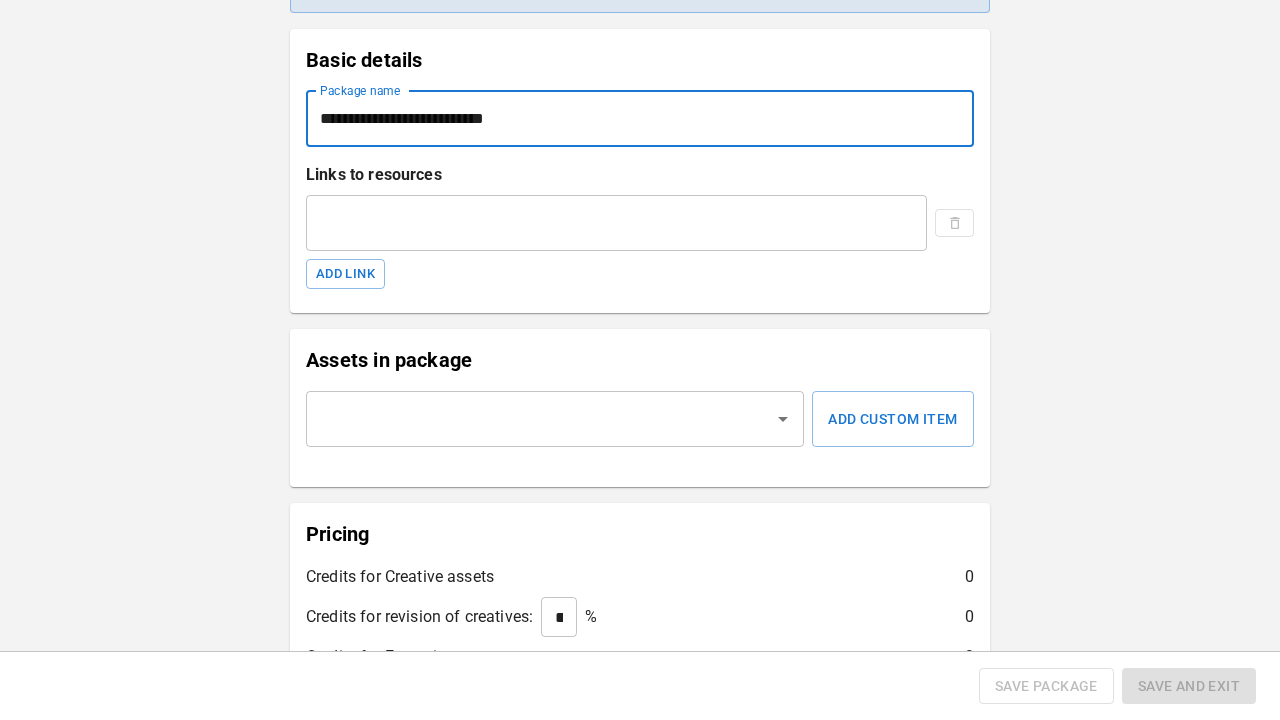type on "**********" 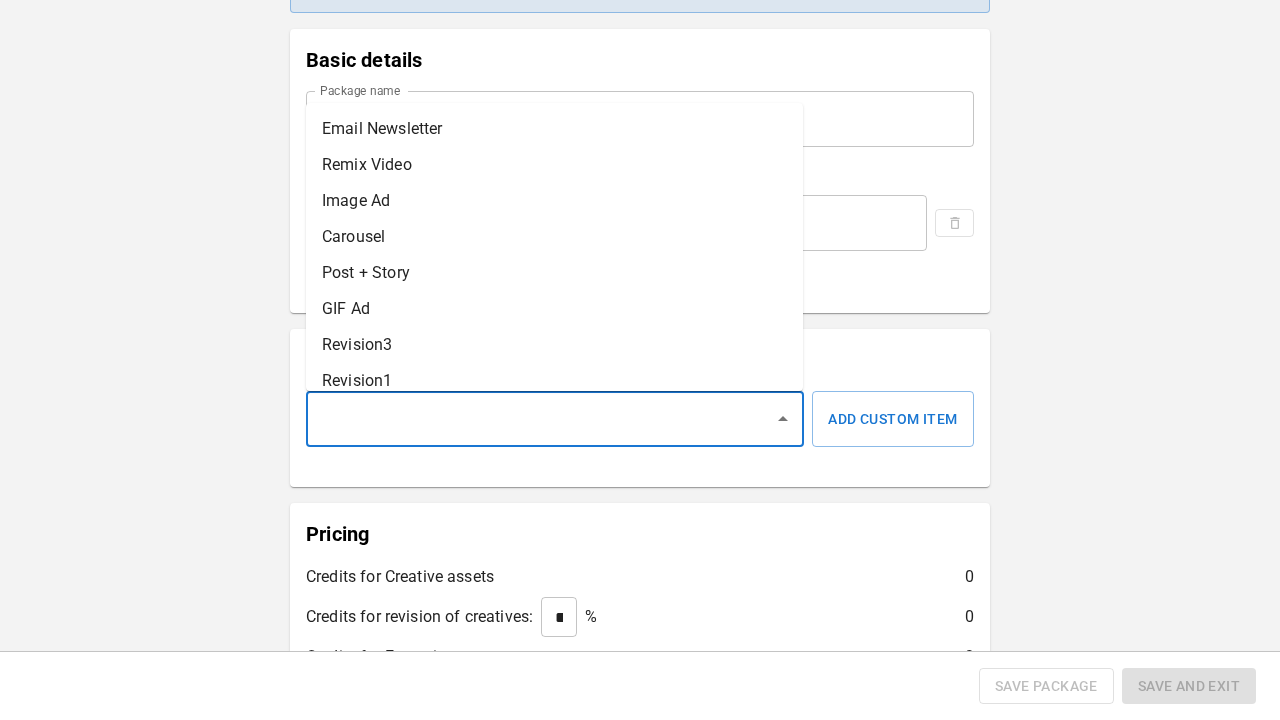 click at bounding box center (540, 419) 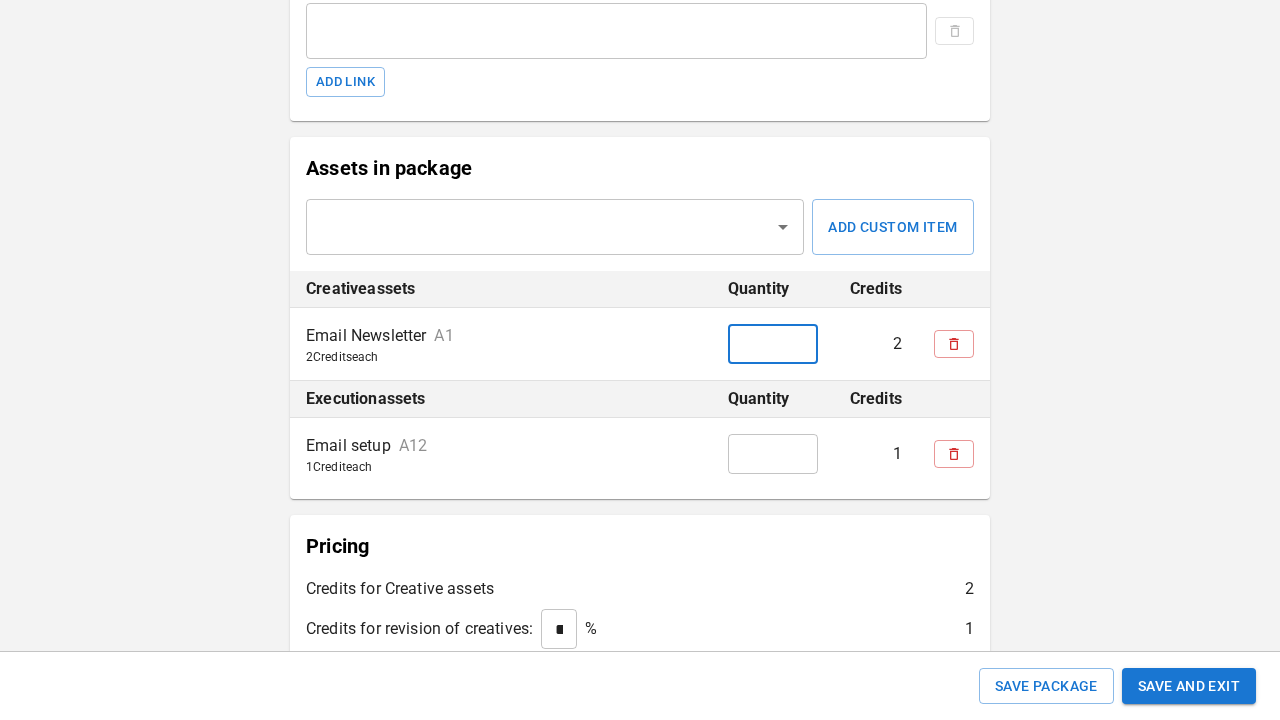 drag, startPoint x: 757, startPoint y: 351, endPoint x: 776, endPoint y: 354, distance: 19.235384 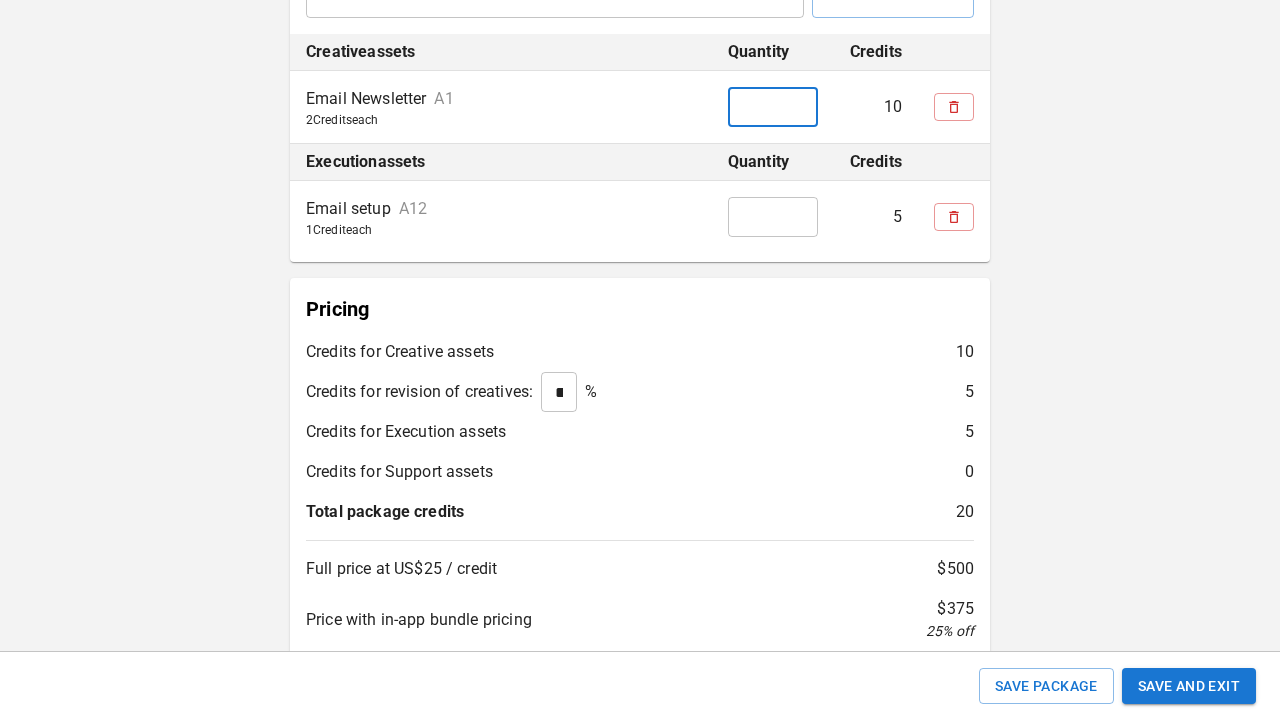scroll, scrollTop: 929, scrollLeft: 0, axis: vertical 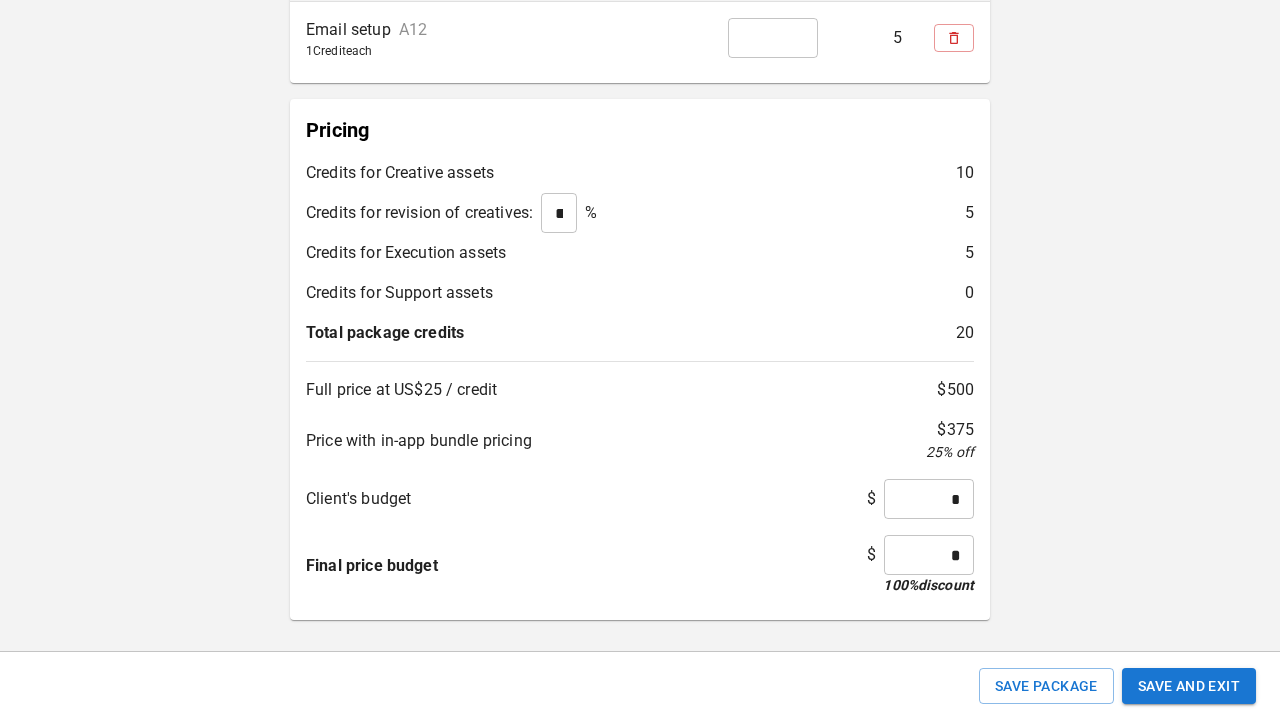 type on "*" 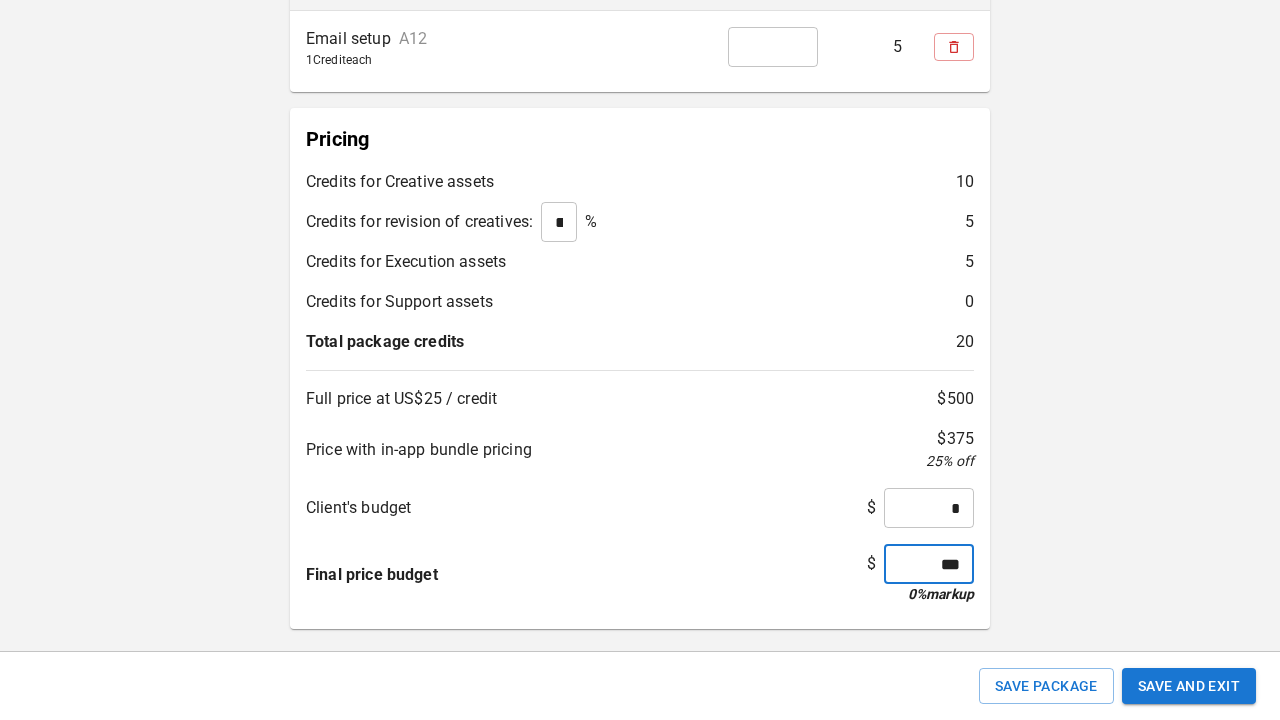 scroll, scrollTop: 929, scrollLeft: 0, axis: vertical 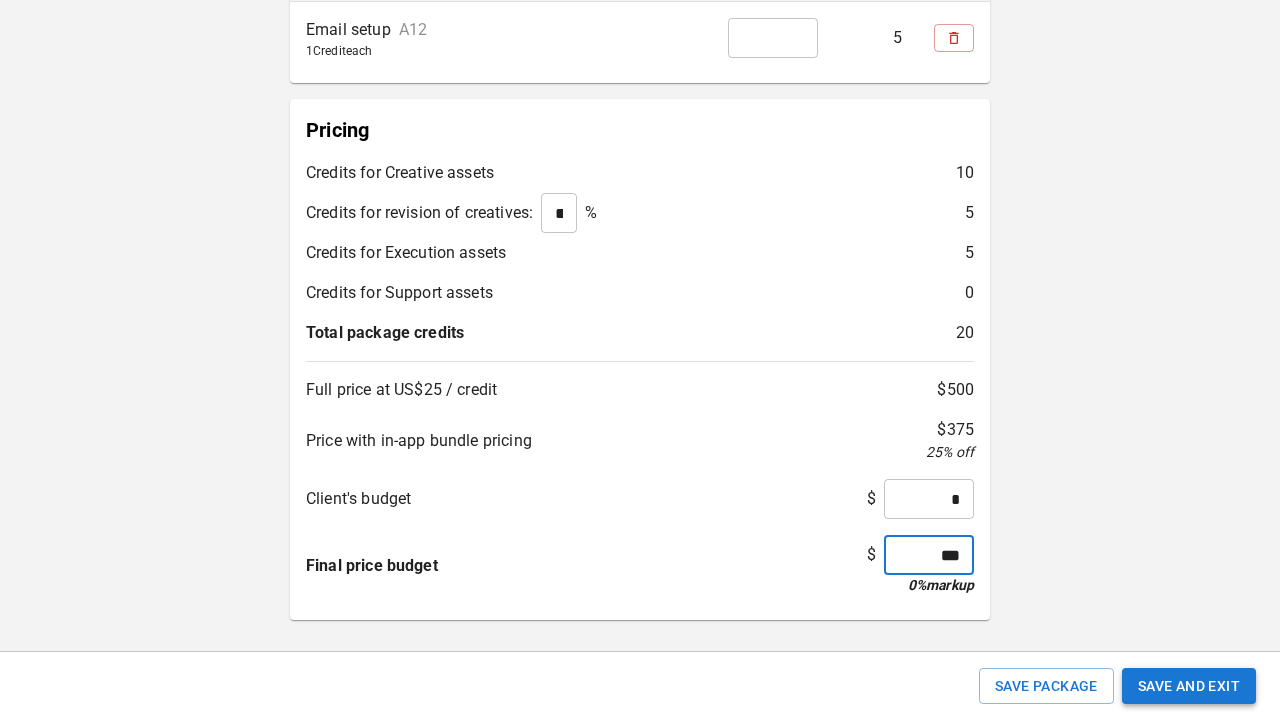 type on "***" 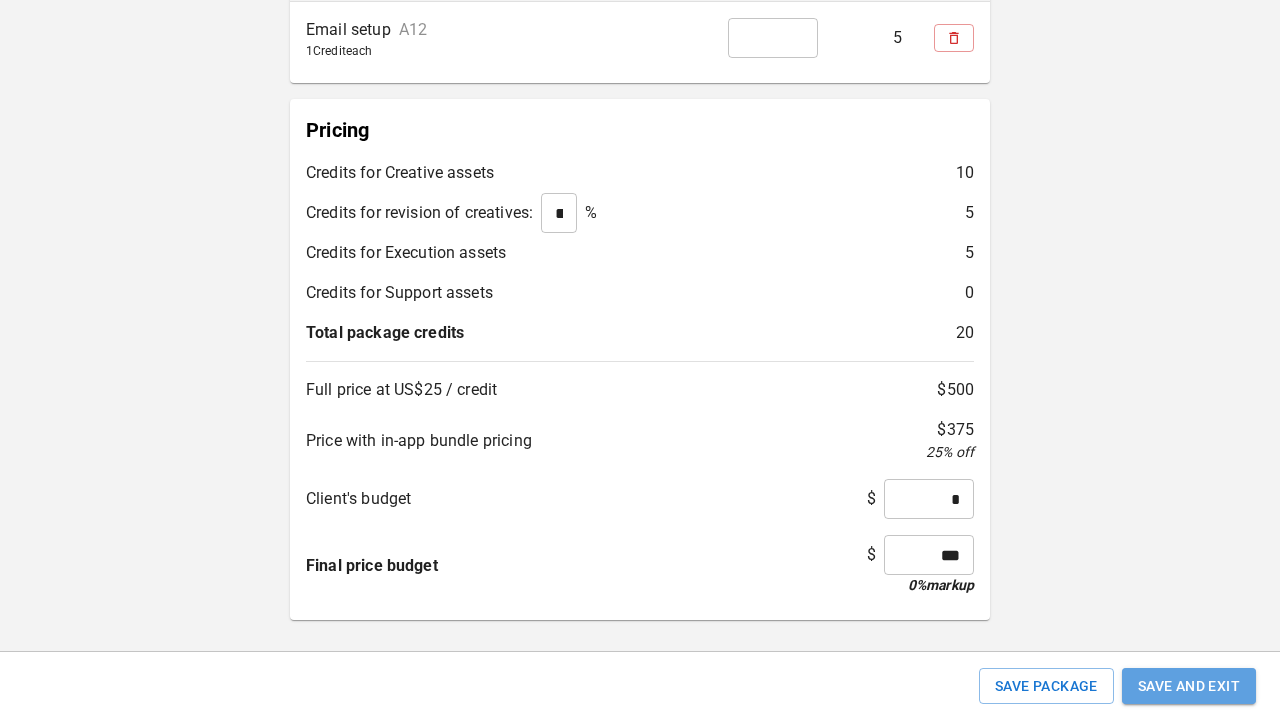 click on "Save and Exit" at bounding box center [1189, 686] 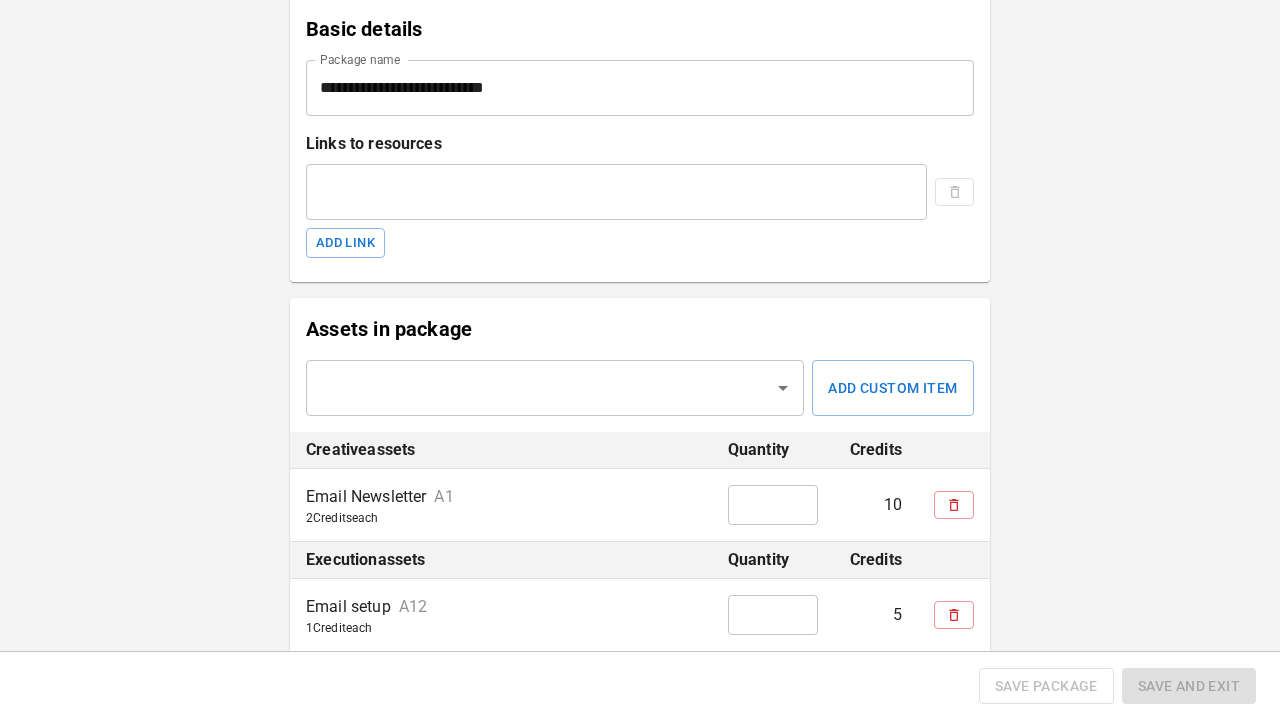 scroll, scrollTop: 0, scrollLeft: 0, axis: both 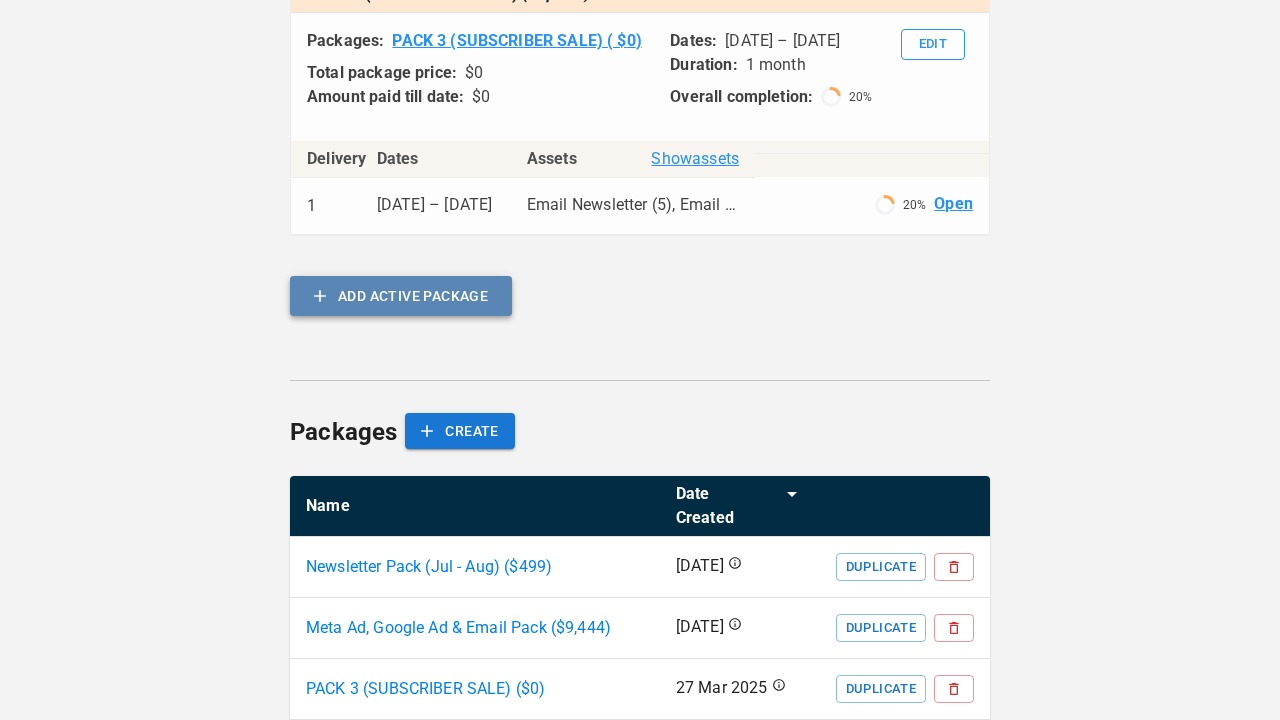click on "ADD ACTIVE PACKAGE" at bounding box center (401, 296) 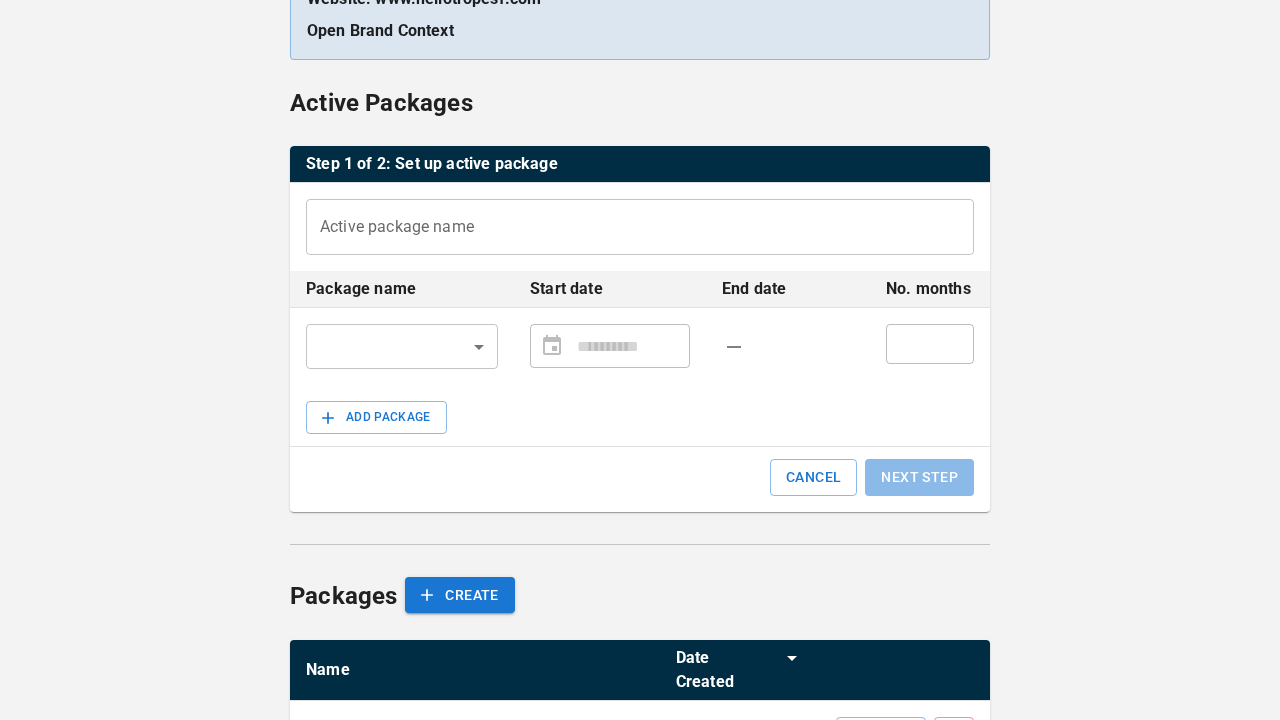 scroll, scrollTop: 297, scrollLeft: 0, axis: vertical 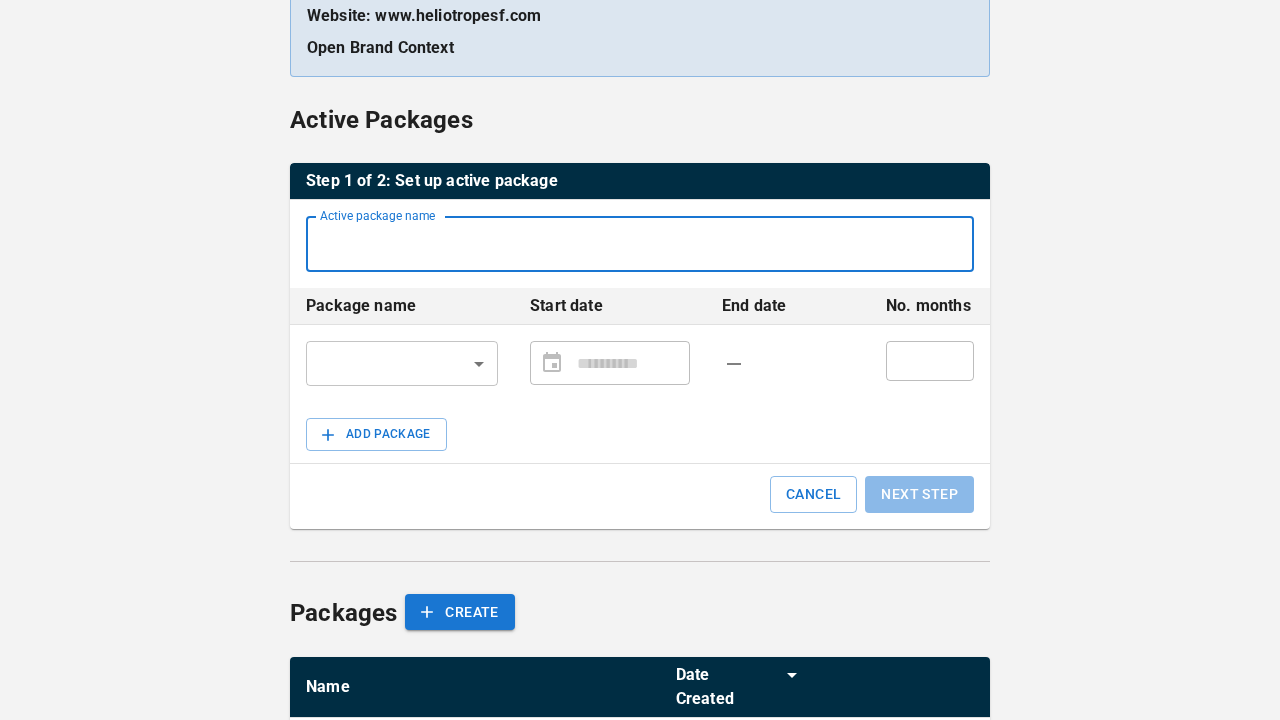 click on "Active package name" at bounding box center (640, 244) 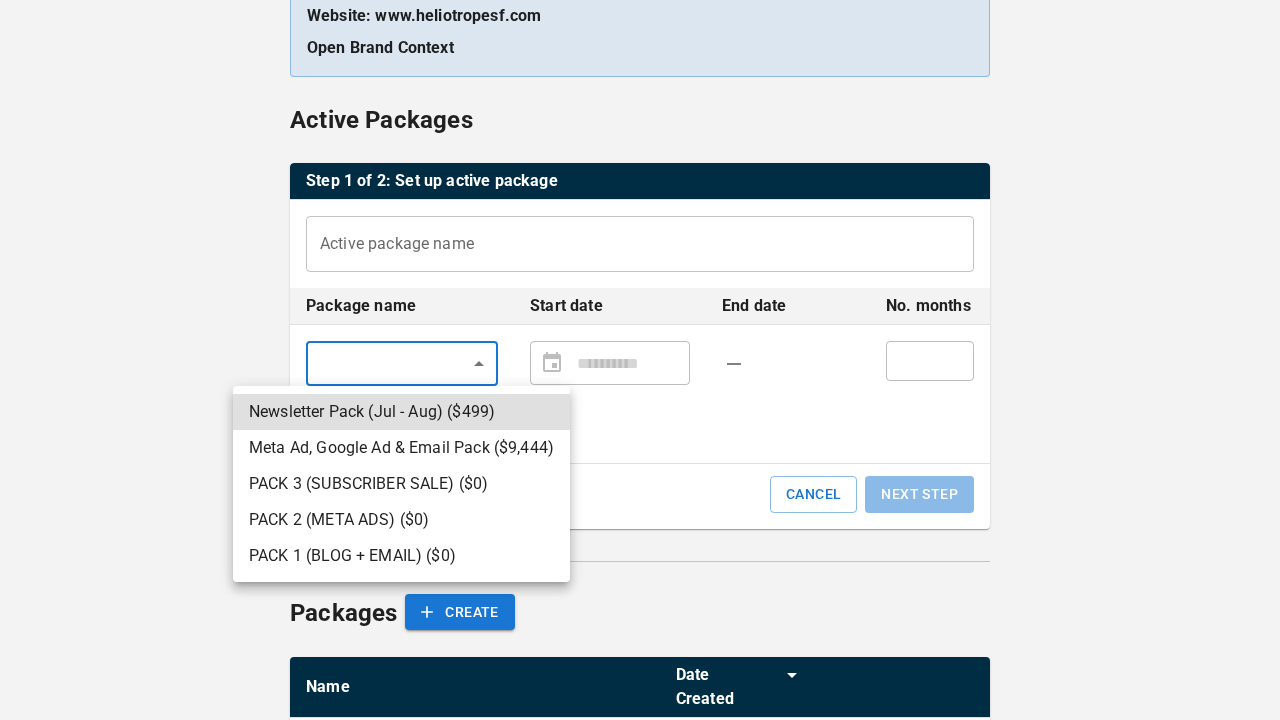 click on "**********" at bounding box center [640, 393] 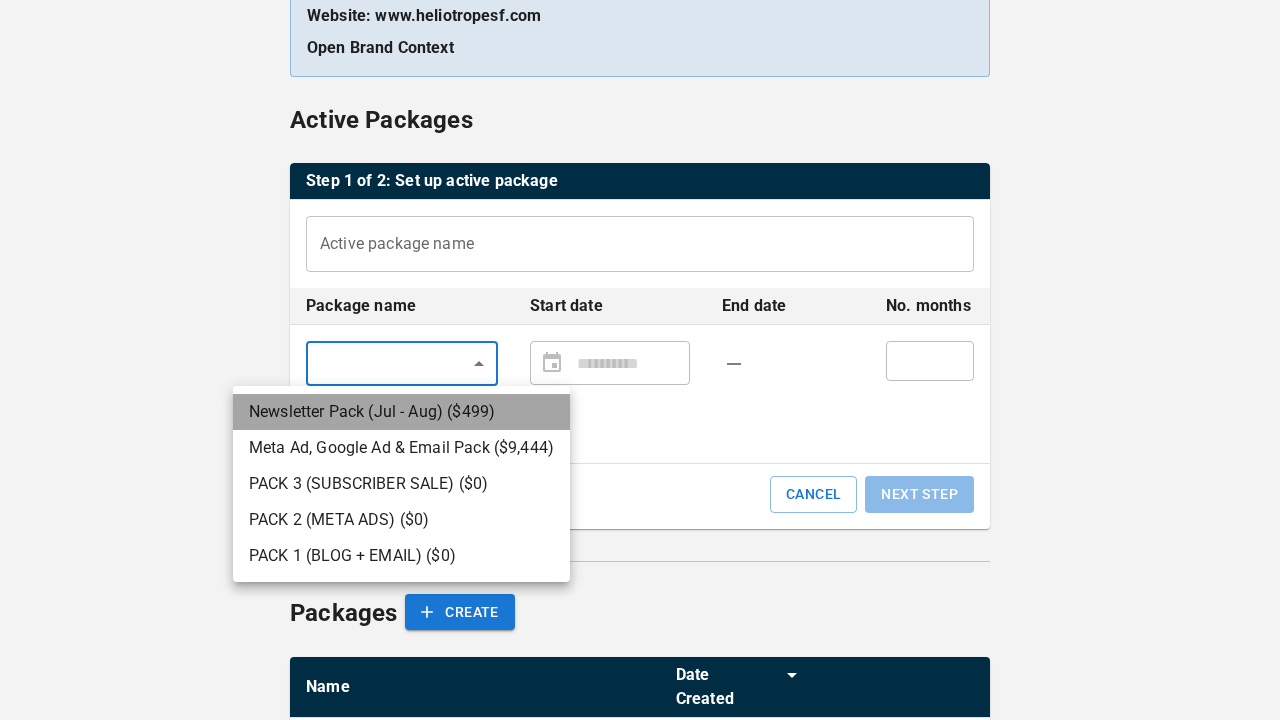 drag, startPoint x: 449, startPoint y: 419, endPoint x: 539, endPoint y: 409, distance: 90.55385 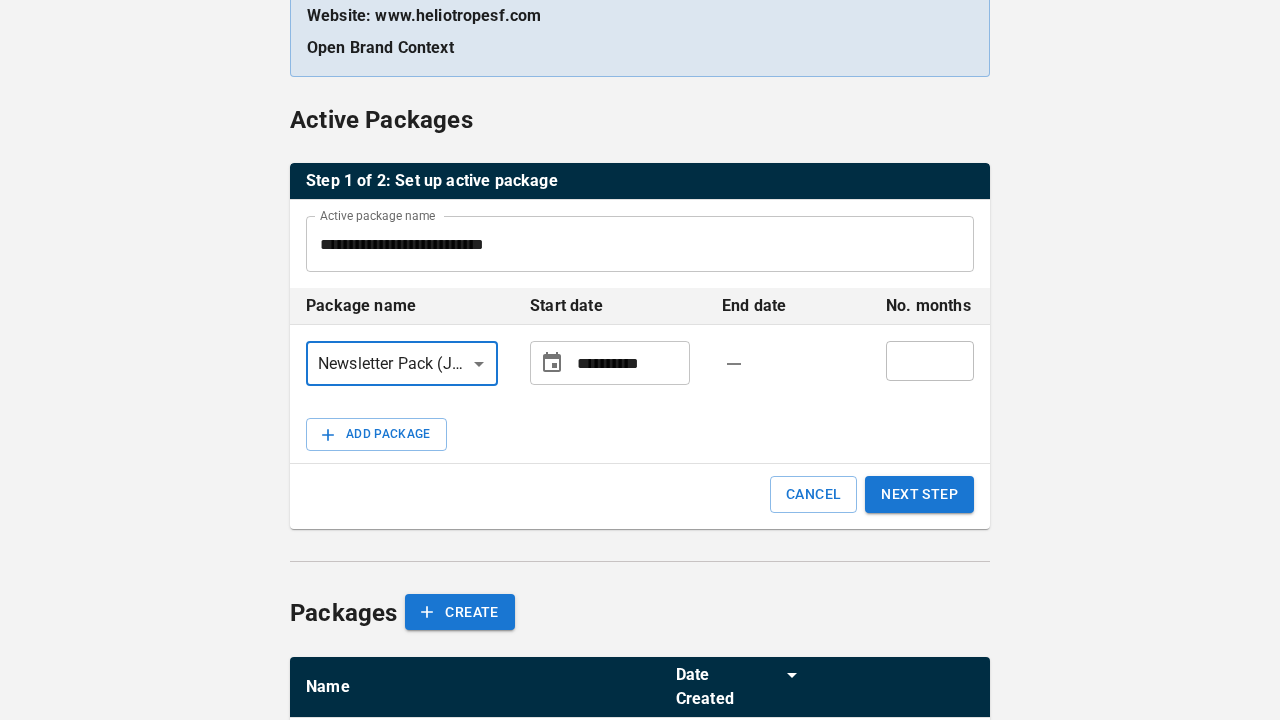 click on "**********" at bounding box center (629, 363) 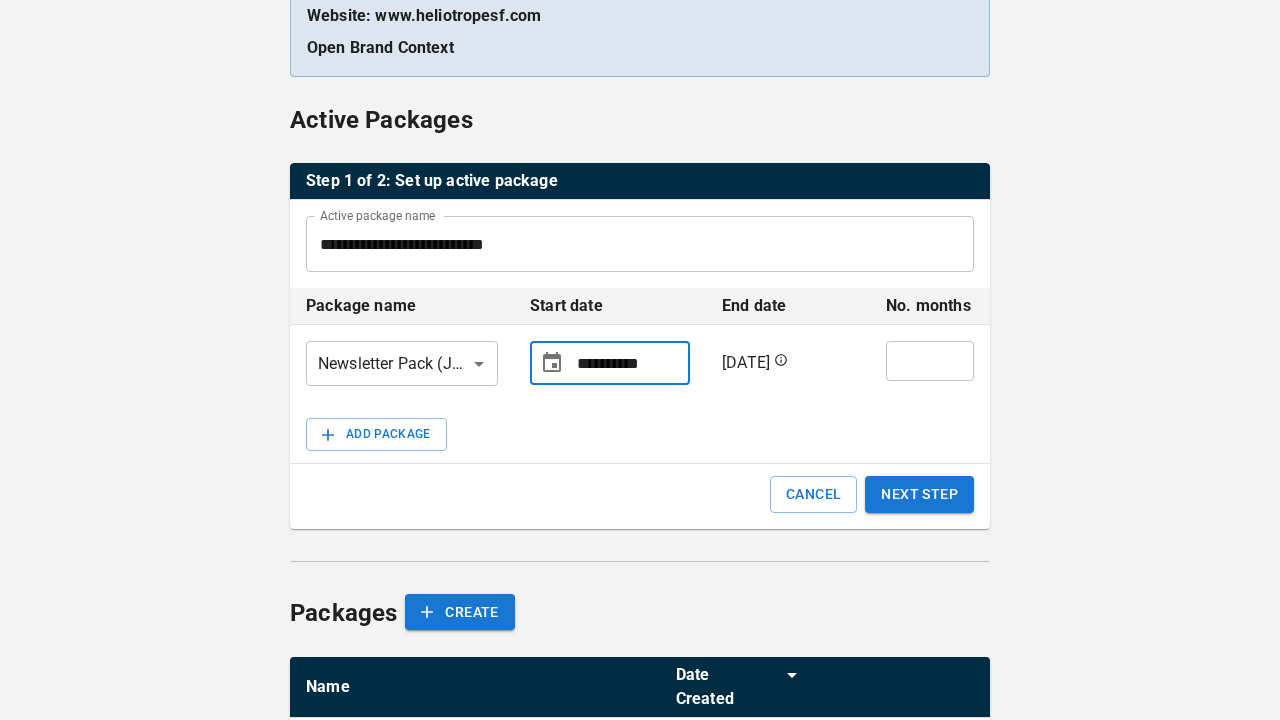 type on "**********" 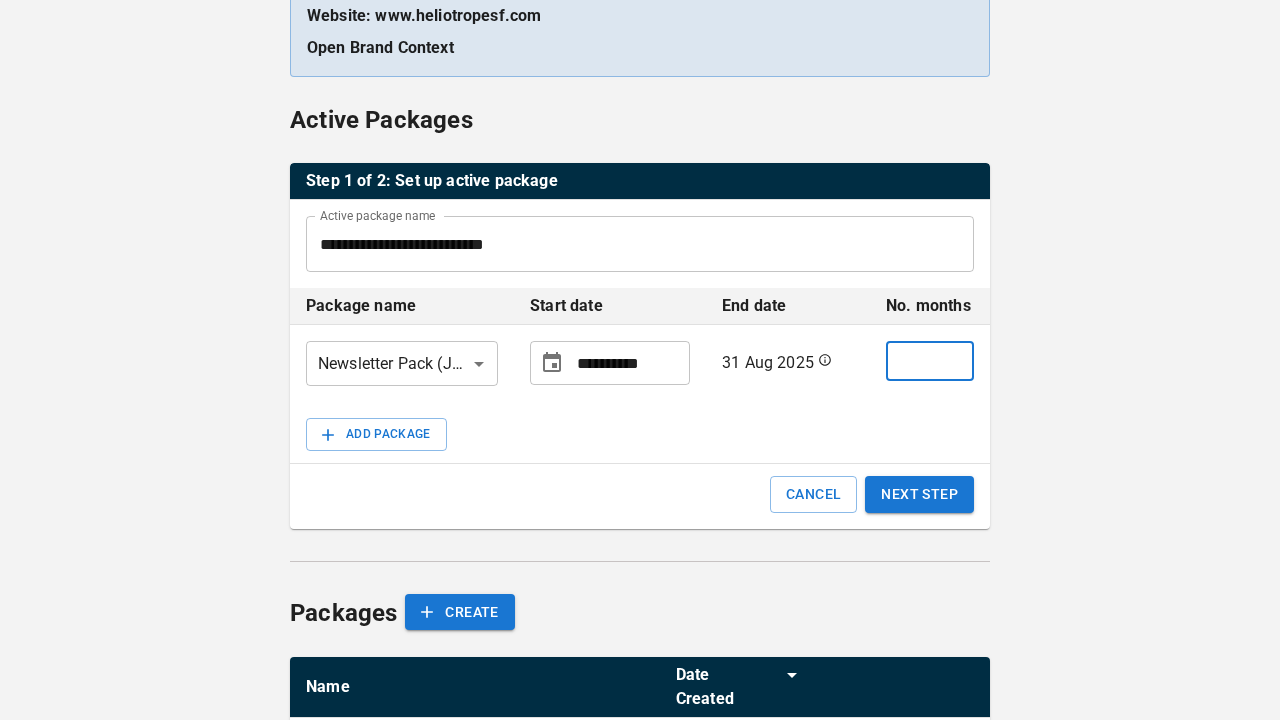 type on "**" 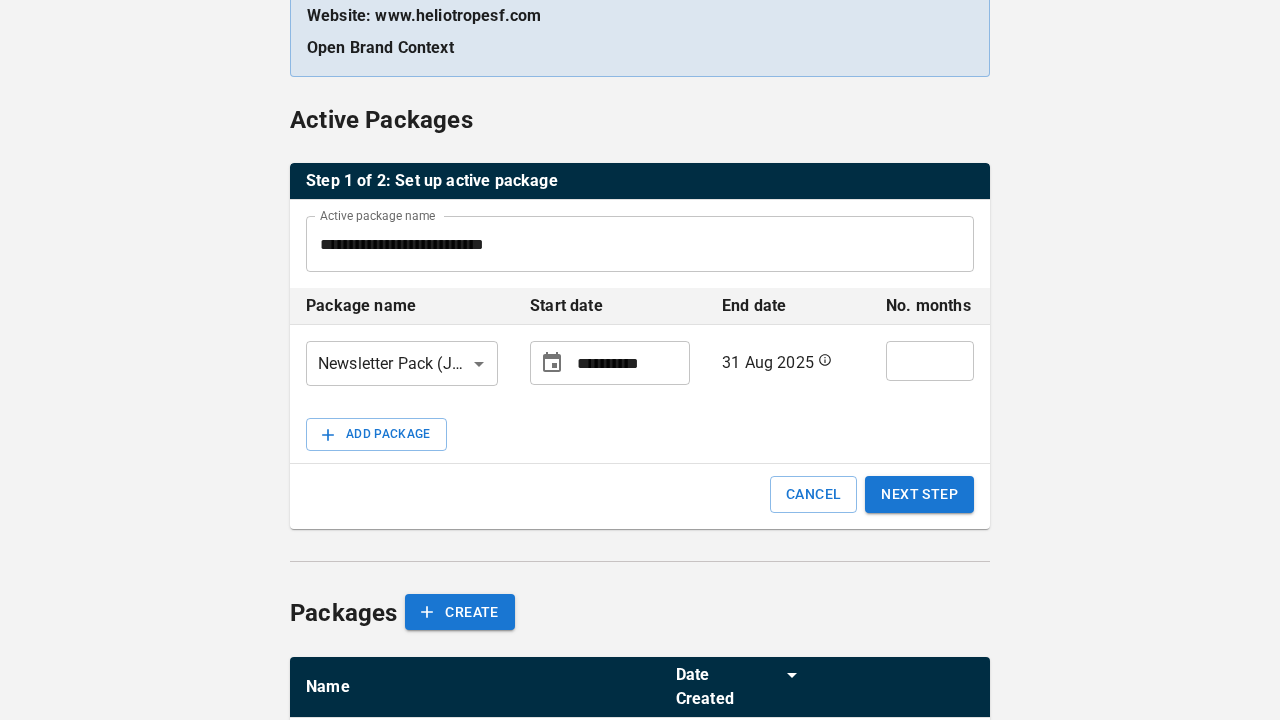 click on "ADD PACKAGE CANCEL NEXT STEP" at bounding box center (640, 465) 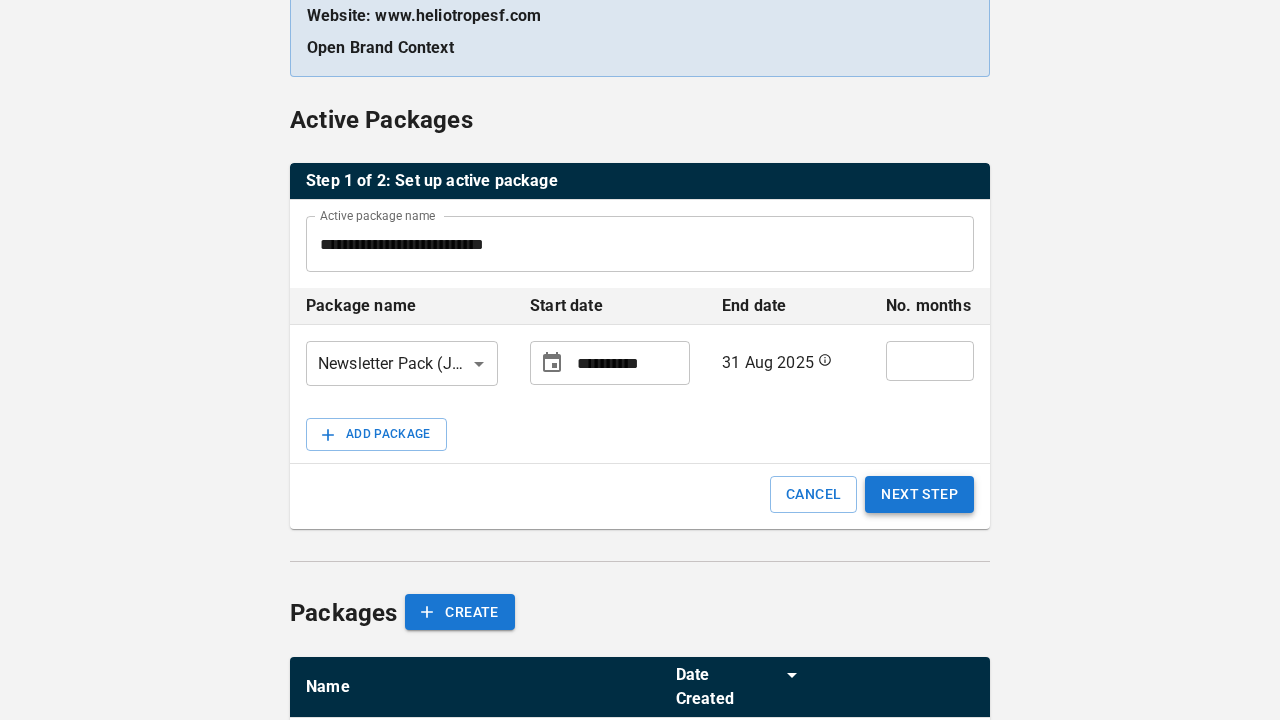 click on "NEXT STEP" at bounding box center [919, 494] 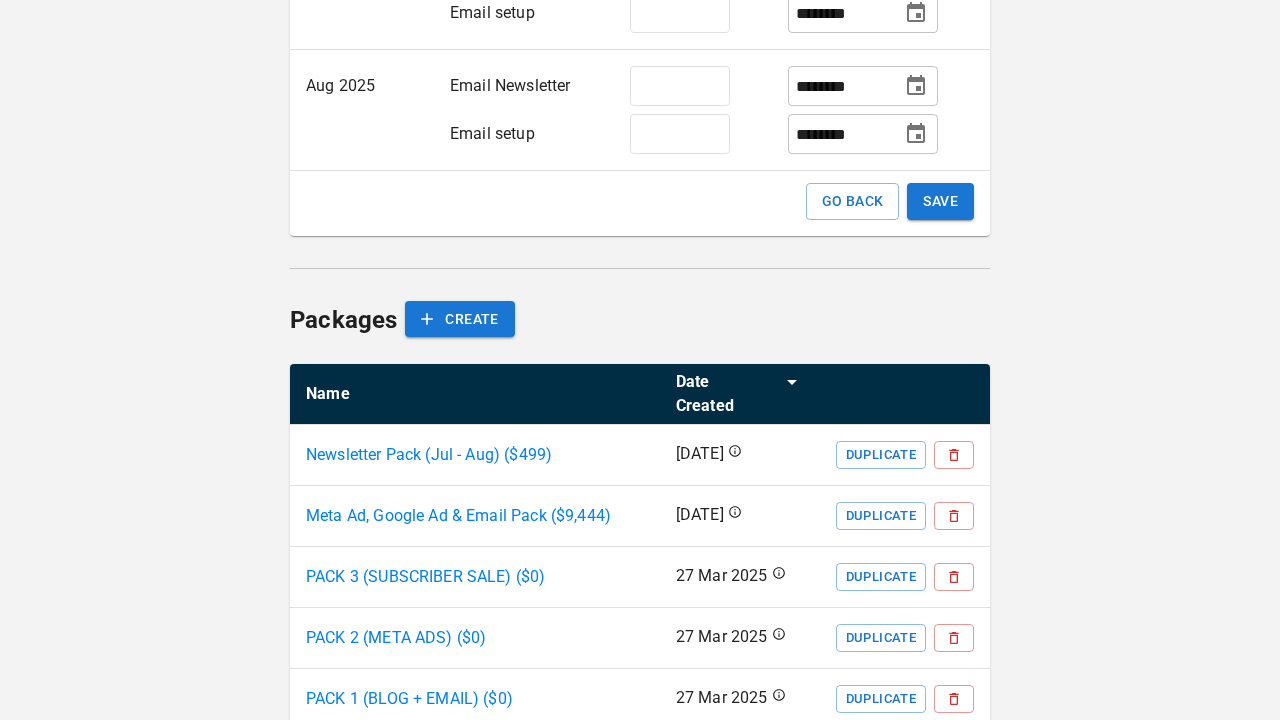scroll, scrollTop: 752, scrollLeft: 0, axis: vertical 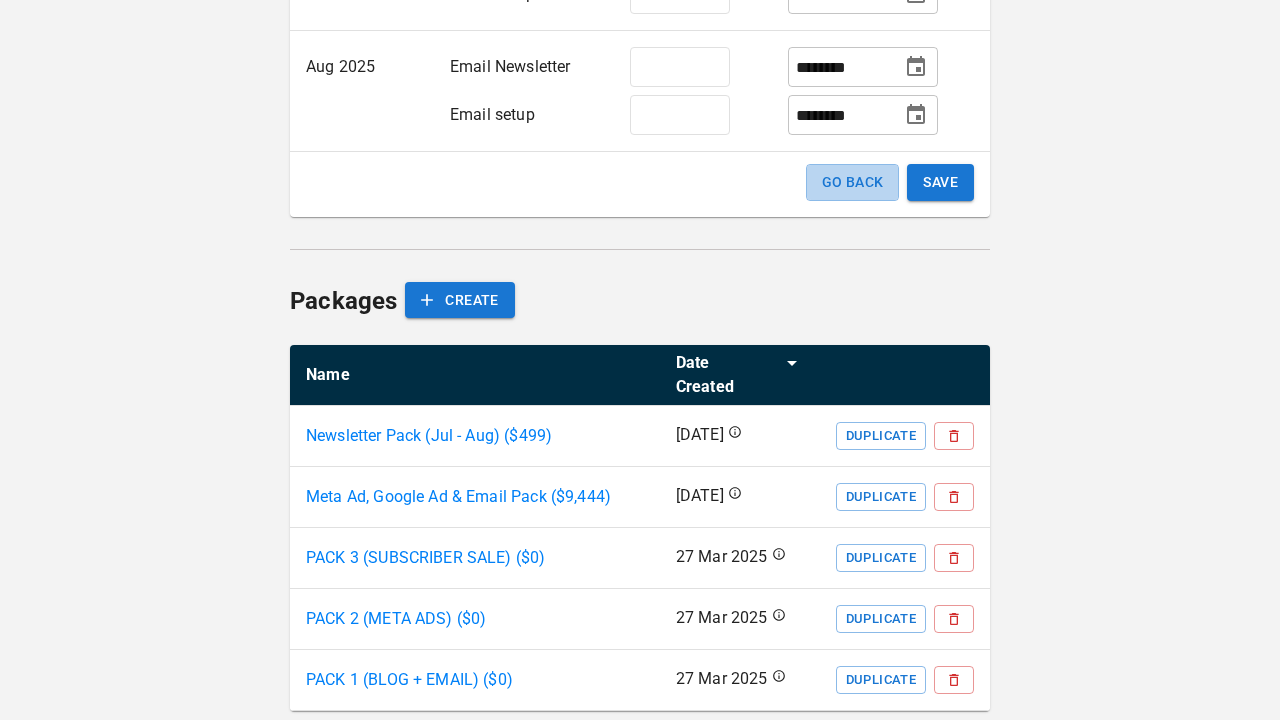drag, startPoint x: 879, startPoint y: 190, endPoint x: 888, endPoint y: 198, distance: 12.0415945 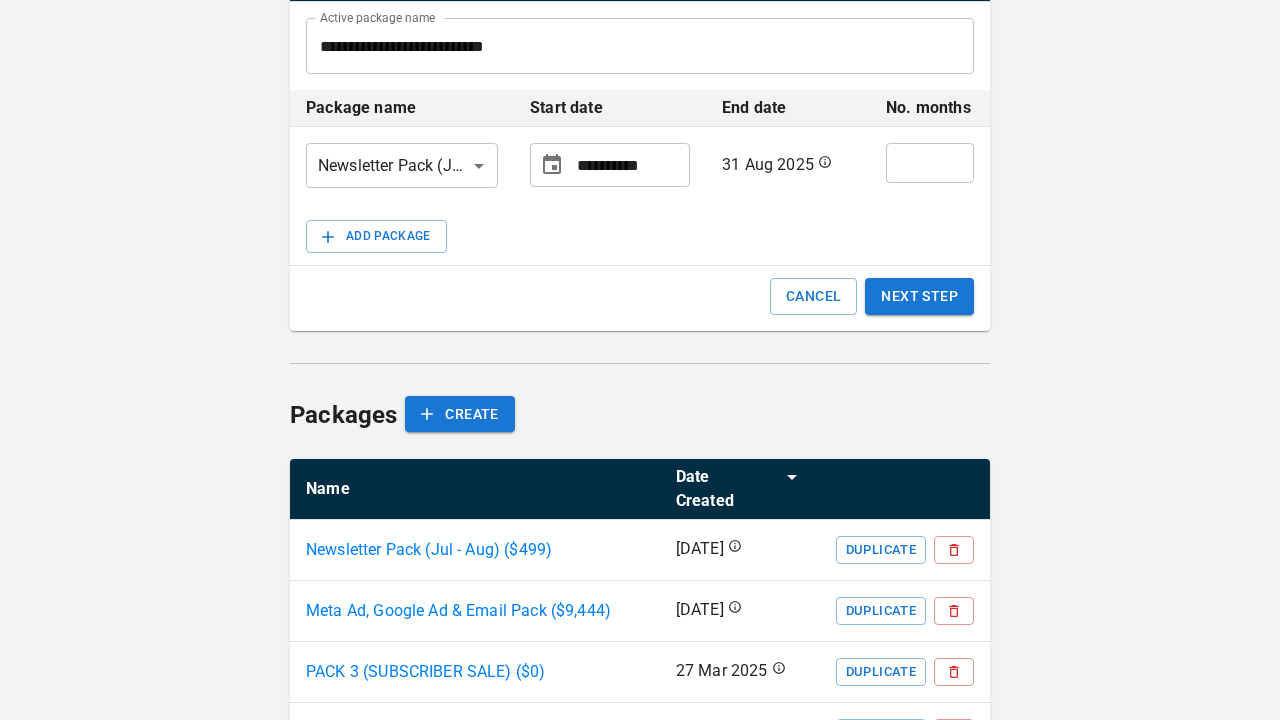 scroll, scrollTop: 469, scrollLeft: 0, axis: vertical 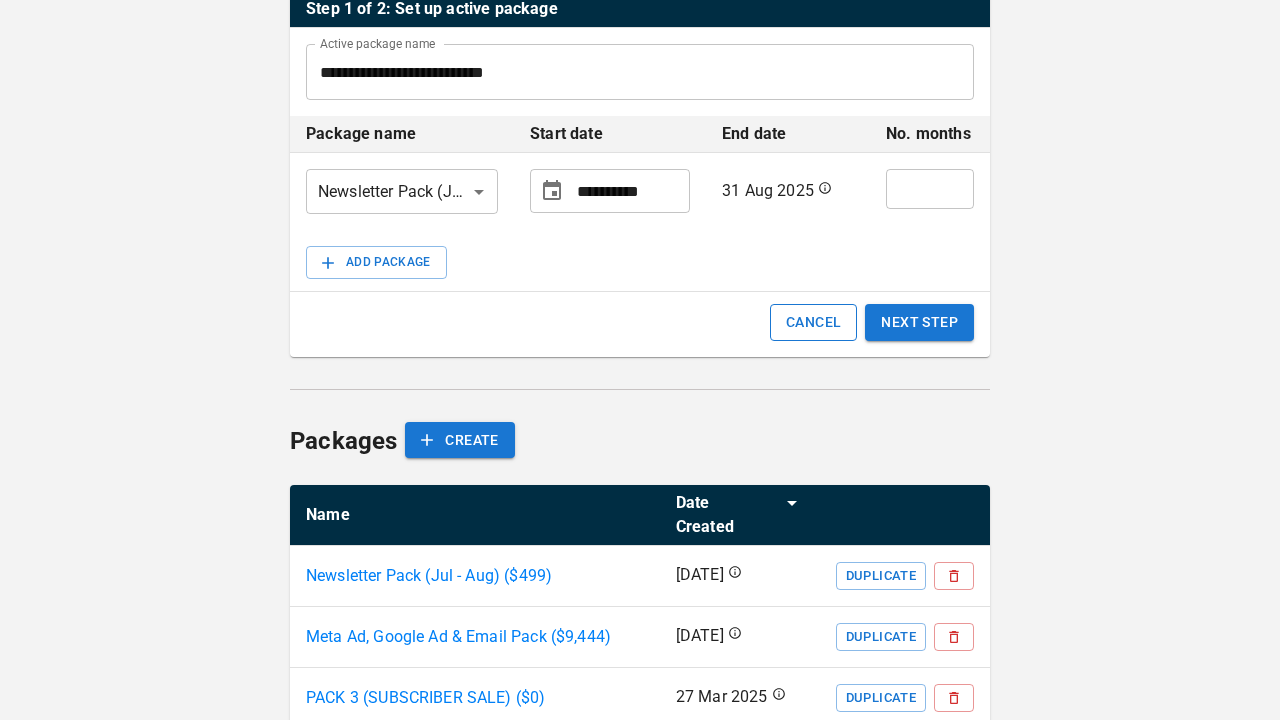 click on "CANCEL" at bounding box center [813, 322] 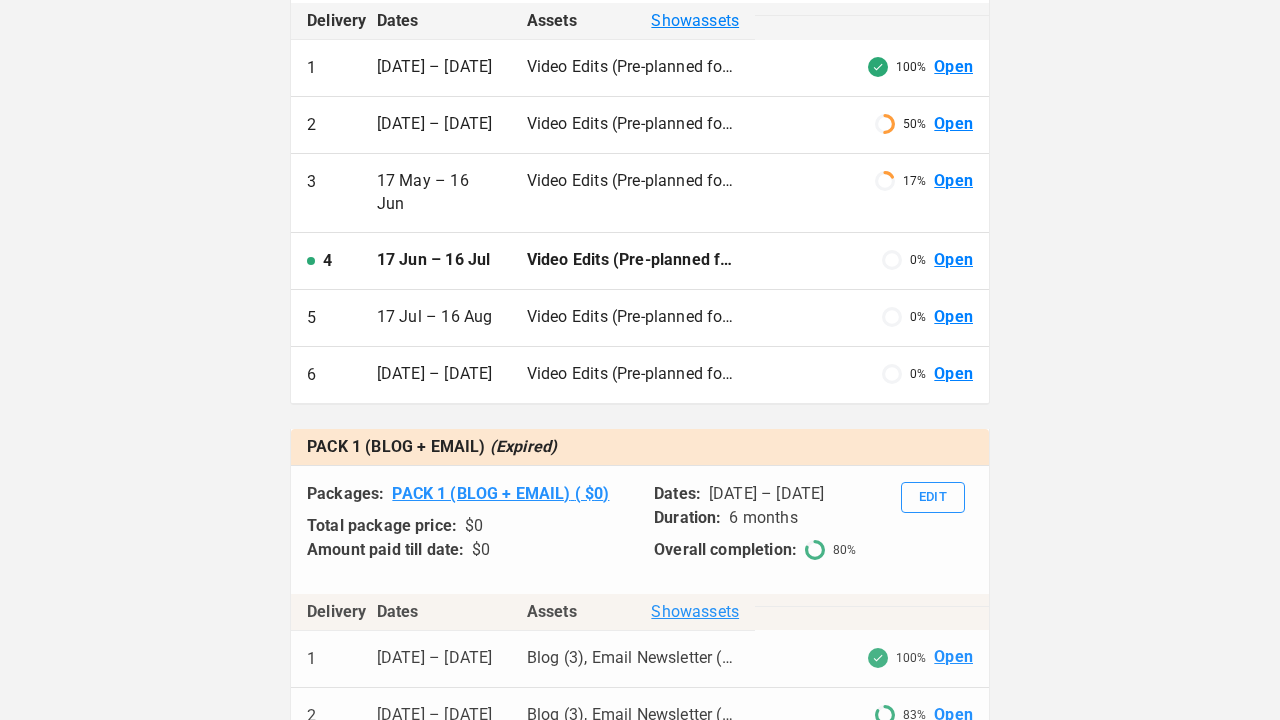 scroll, scrollTop: 2298, scrollLeft: 0, axis: vertical 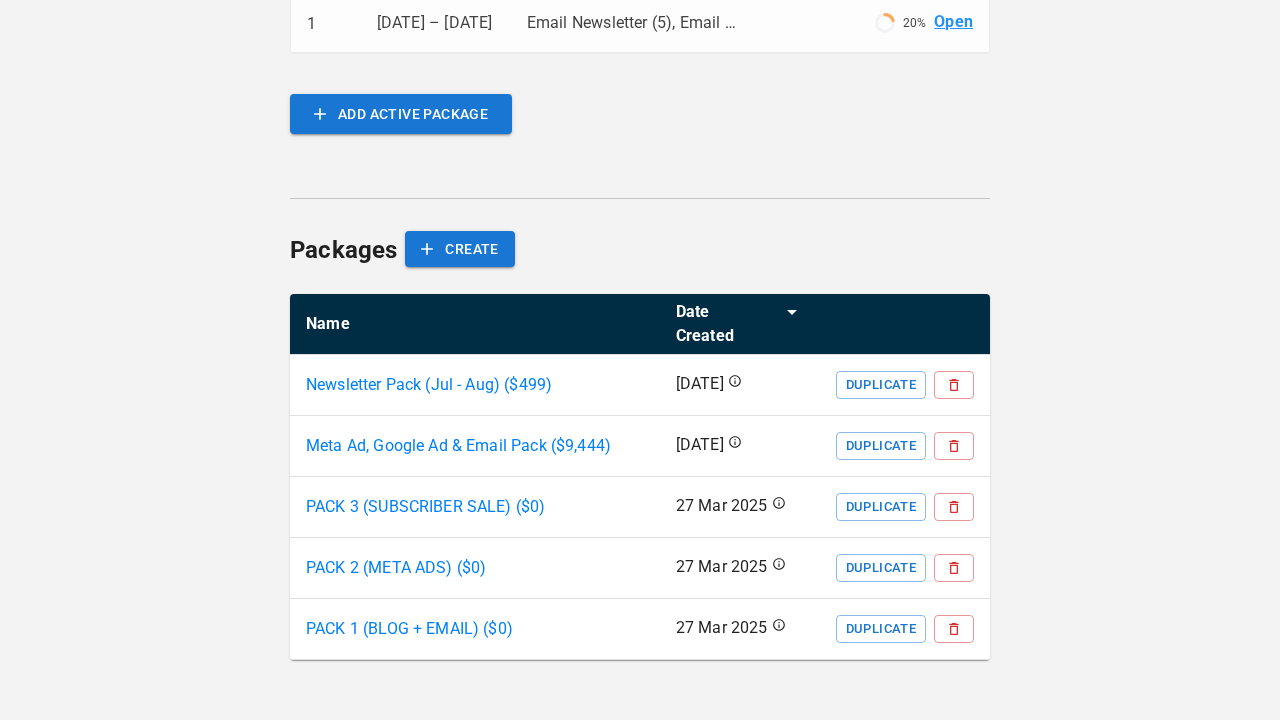 click on "Newsletter Pack (Jul - Aug)   ($ 499 )" at bounding box center [429, 385] 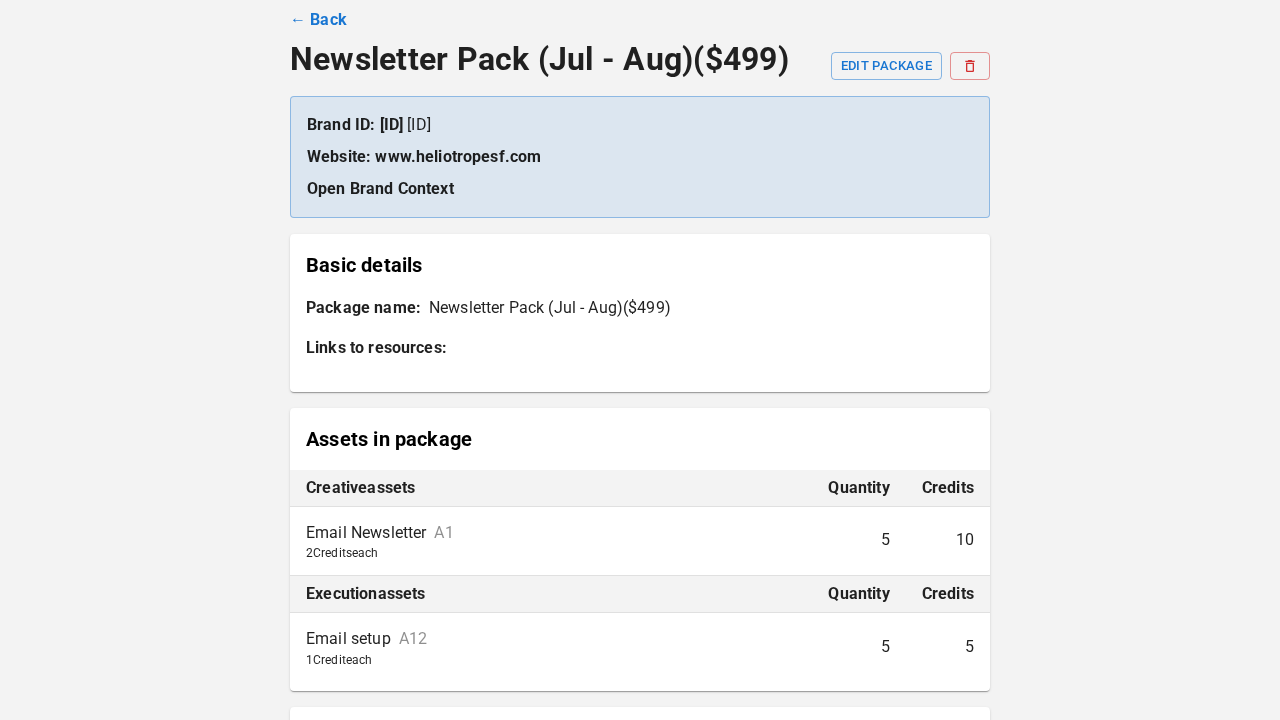 scroll, scrollTop: 135, scrollLeft: 0, axis: vertical 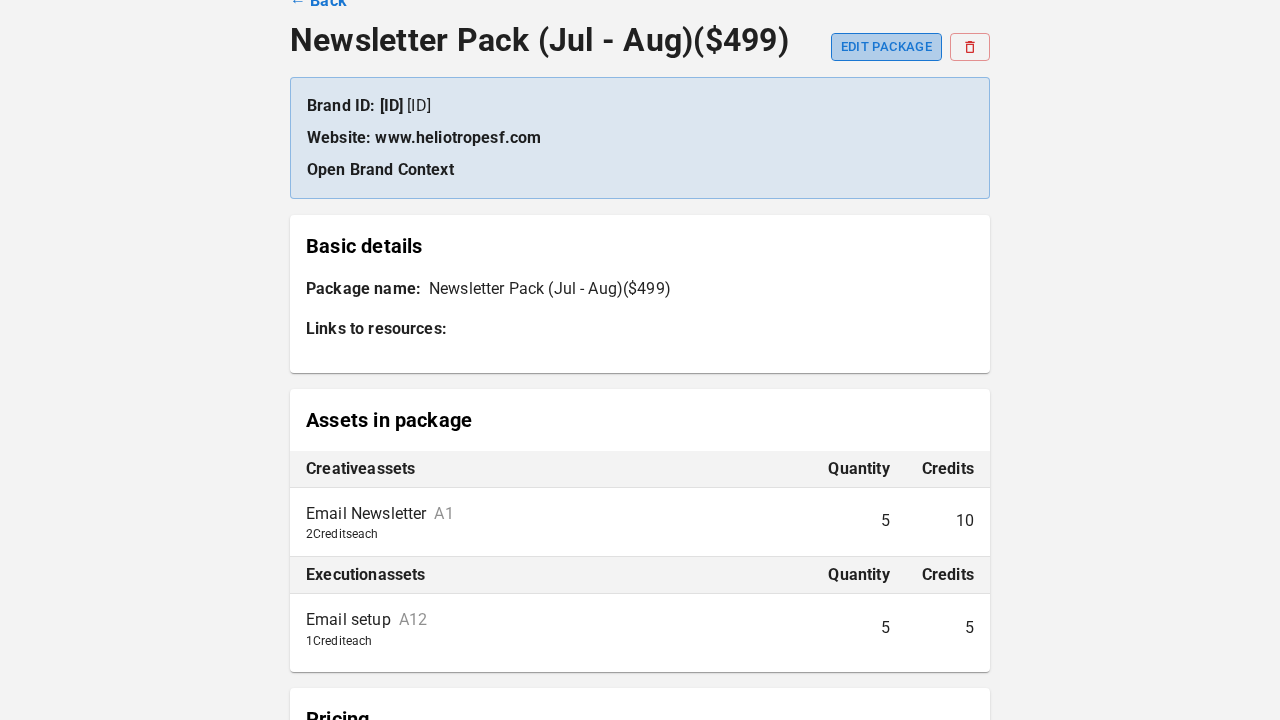 drag, startPoint x: 882, startPoint y: 36, endPoint x: 886, endPoint y: 51, distance: 15.524175 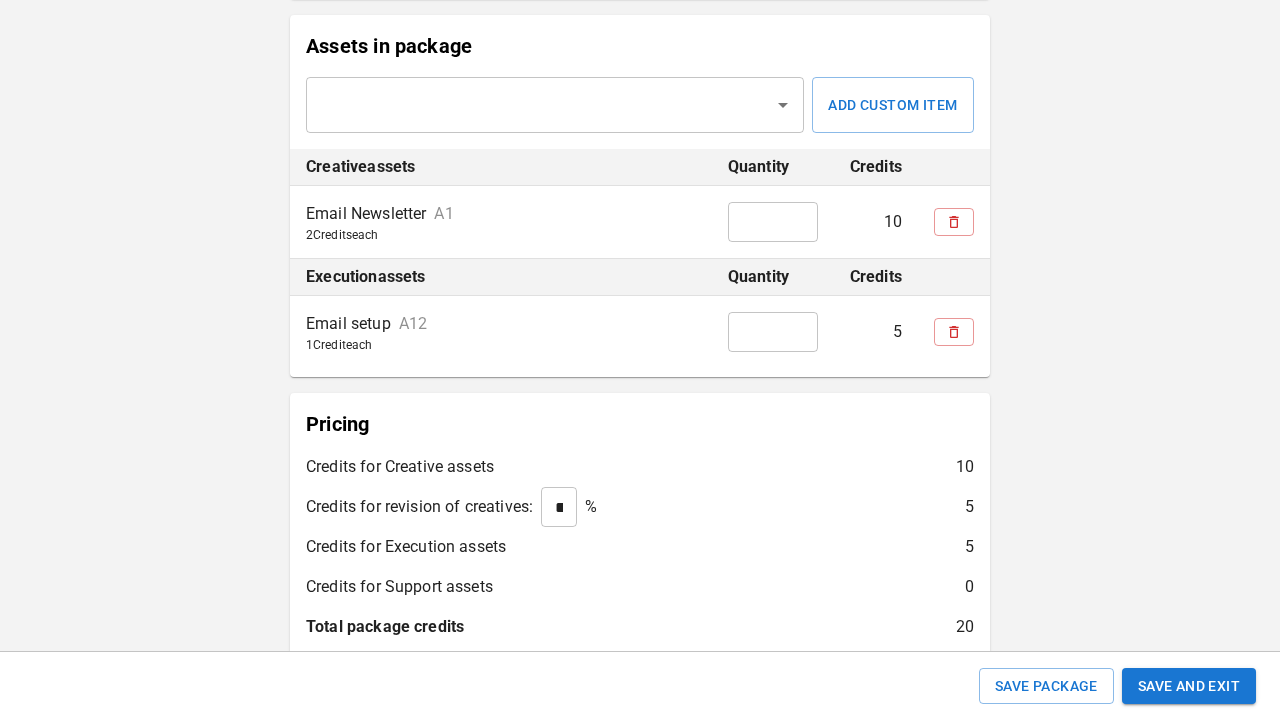 scroll, scrollTop: 721, scrollLeft: 0, axis: vertical 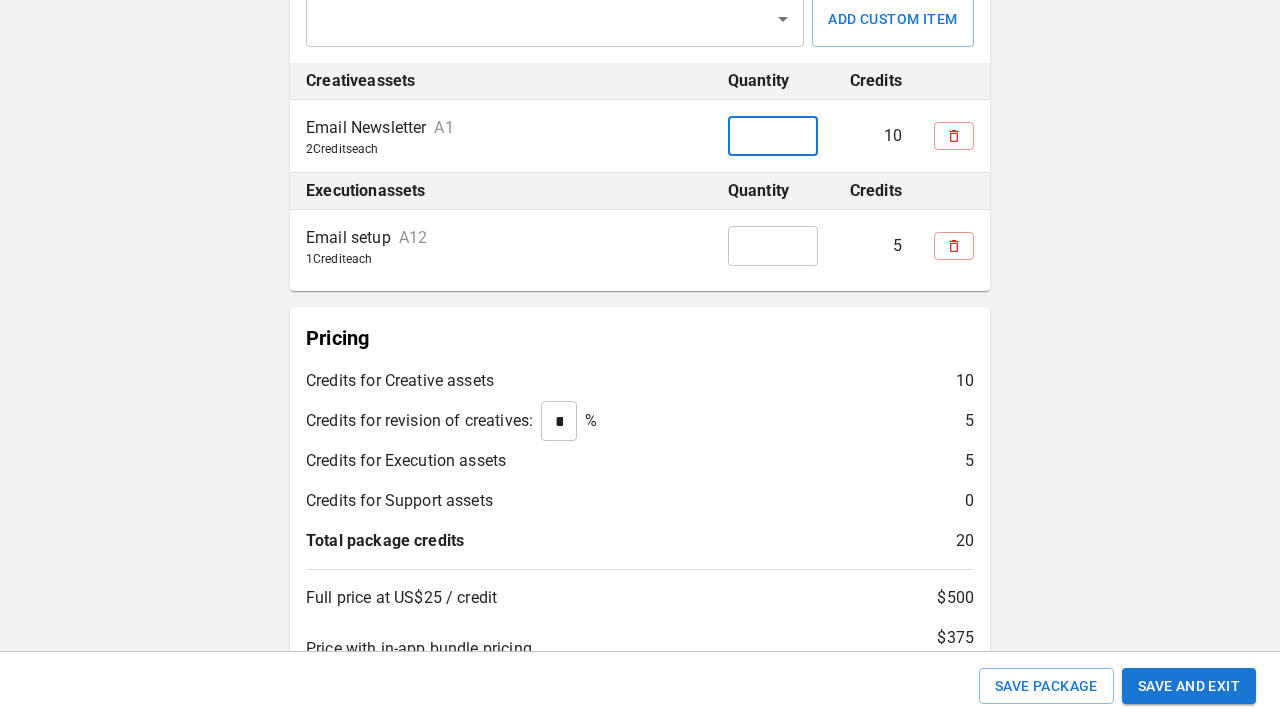click on "*" at bounding box center (773, 136) 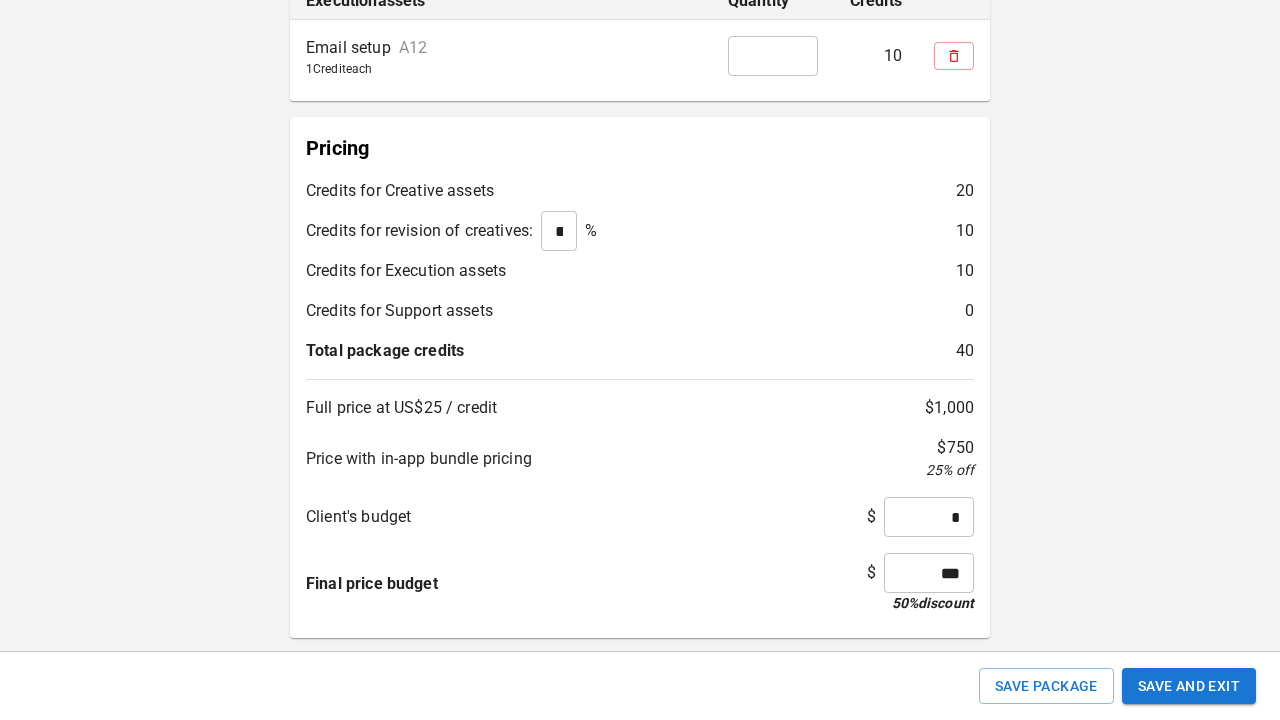 scroll, scrollTop: 929, scrollLeft: 0, axis: vertical 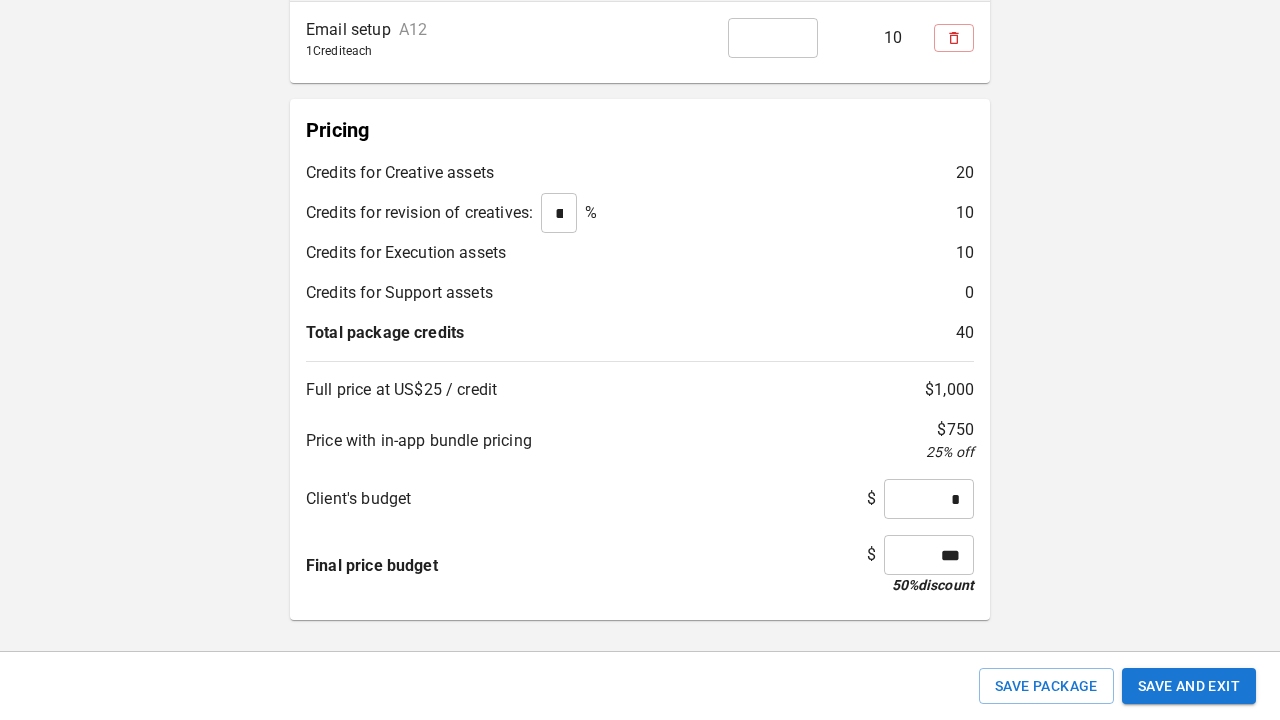 type on "**" 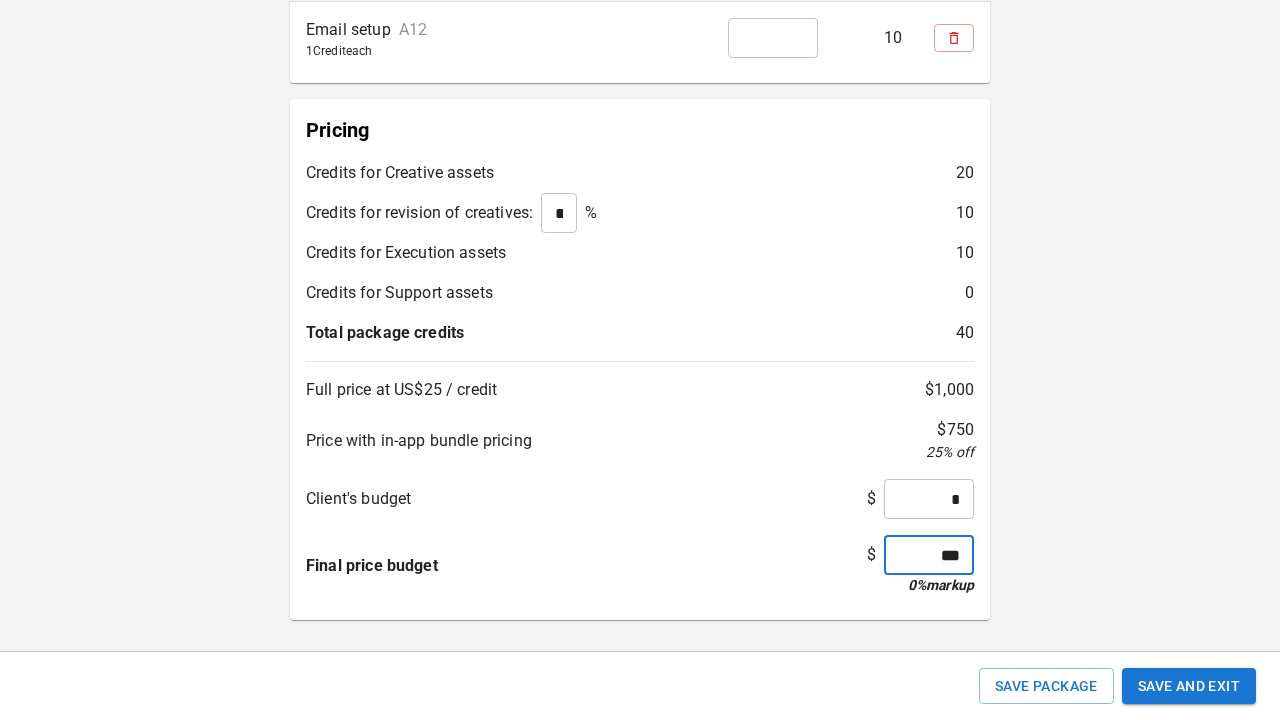 type on "***" 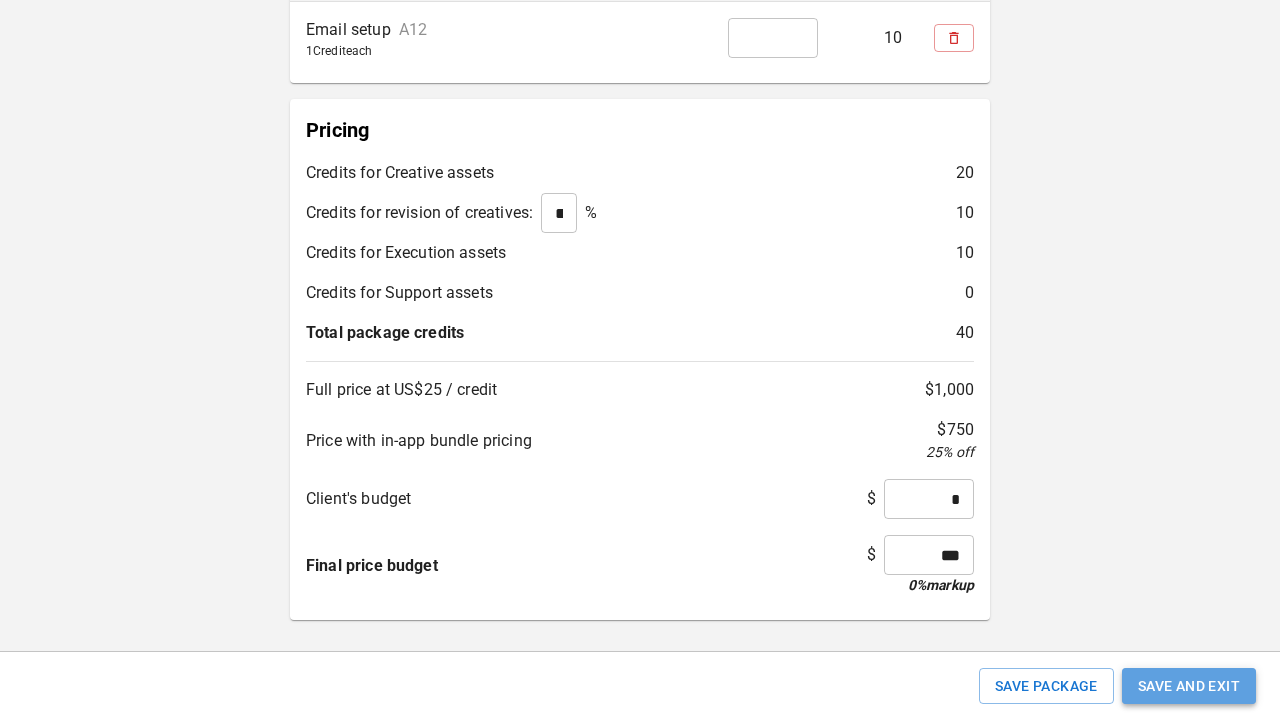 click on "Save and Exit" at bounding box center (1189, 686) 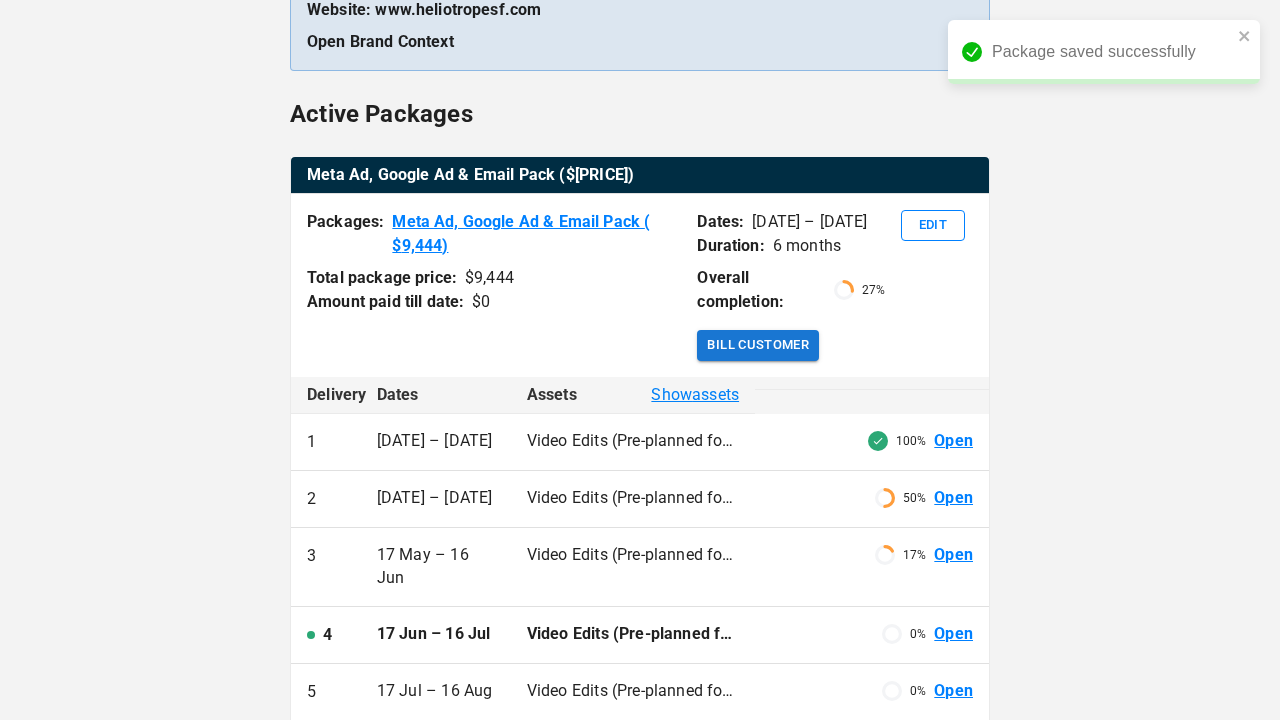scroll, scrollTop: 0, scrollLeft: 0, axis: both 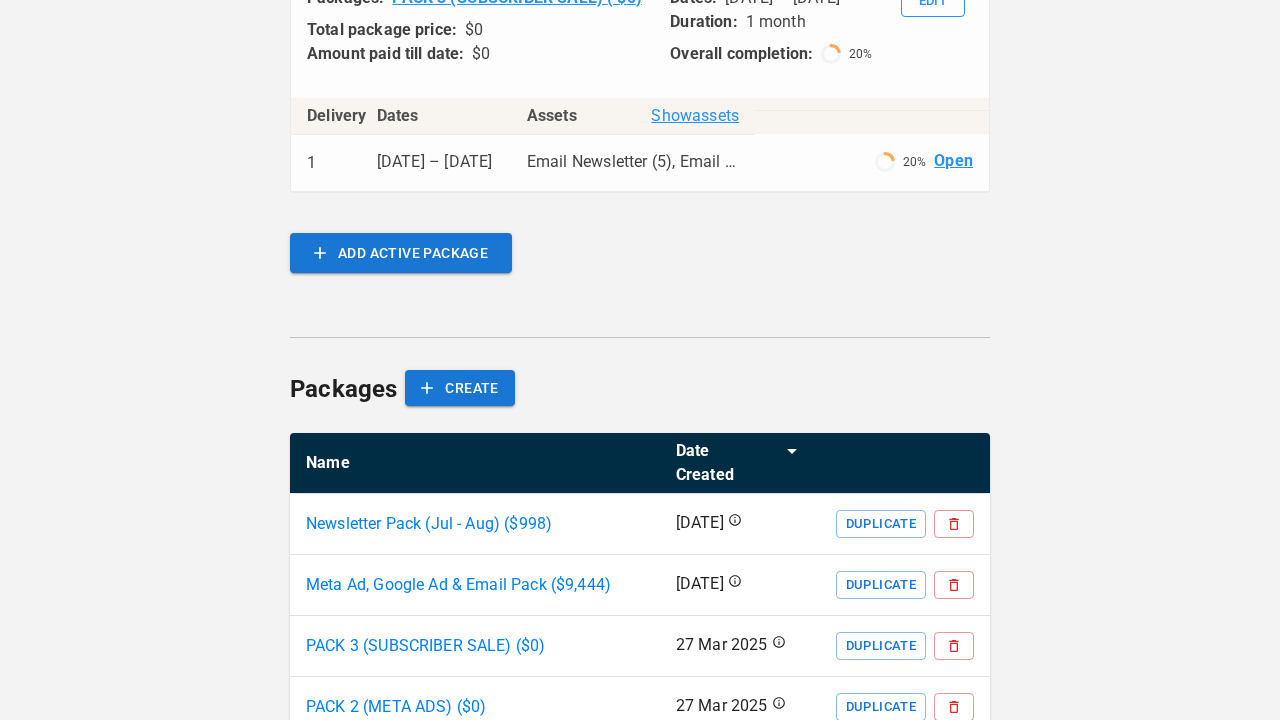 drag, startPoint x: 442, startPoint y: 285, endPoint x: 613, endPoint y: 310, distance: 172.81783 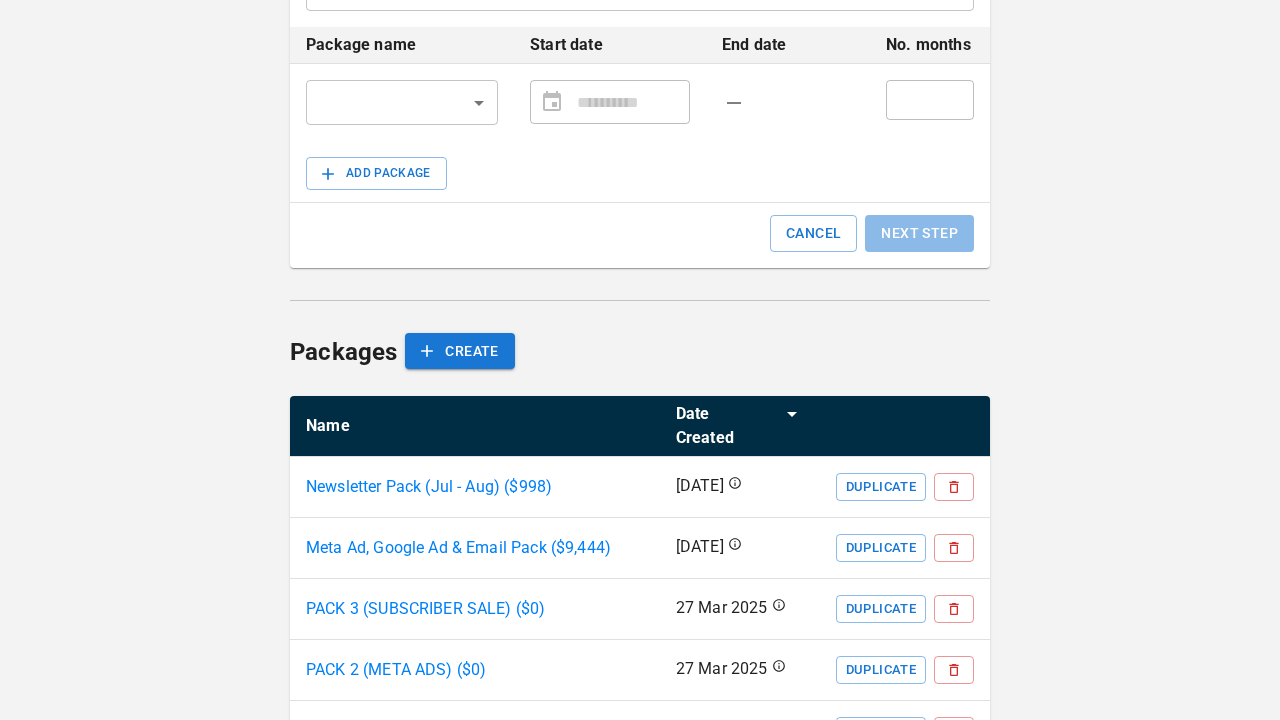 click on "**********" at bounding box center [640, 132] 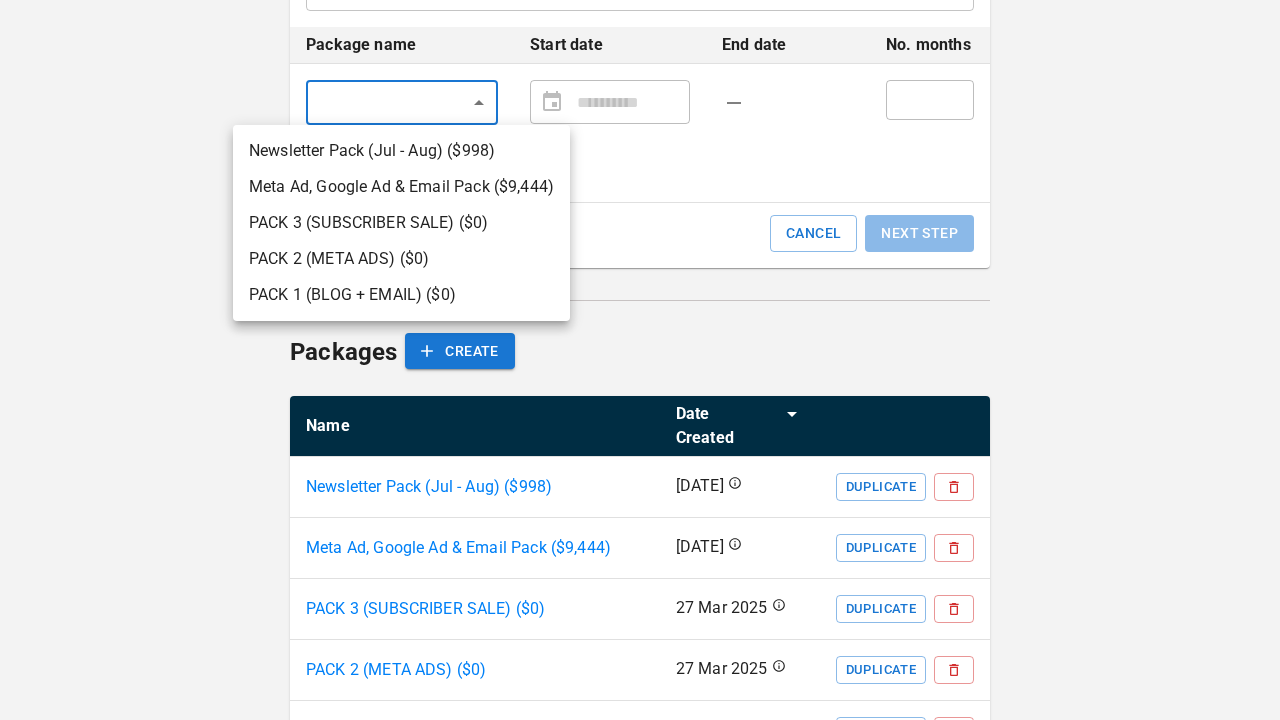 click at bounding box center (640, 360) 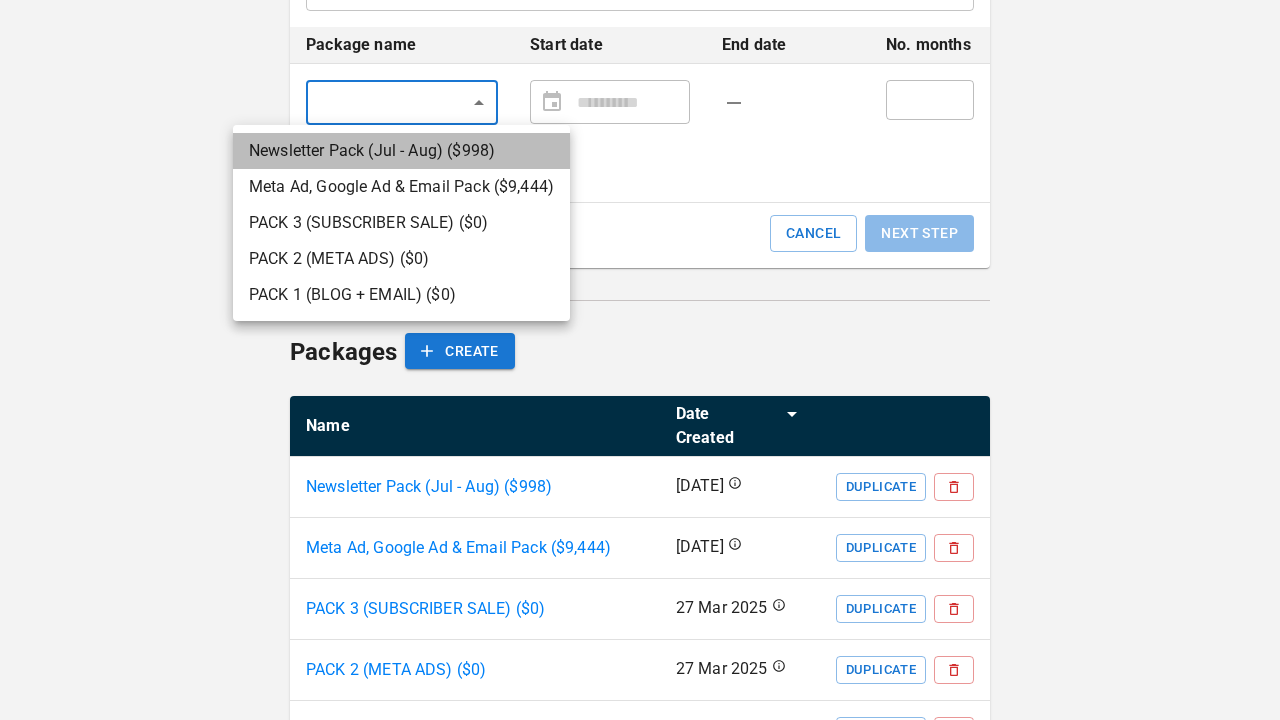 click on "Newsletter Pack (Jul - Aug)   ($ 998 )" at bounding box center [401, 151] 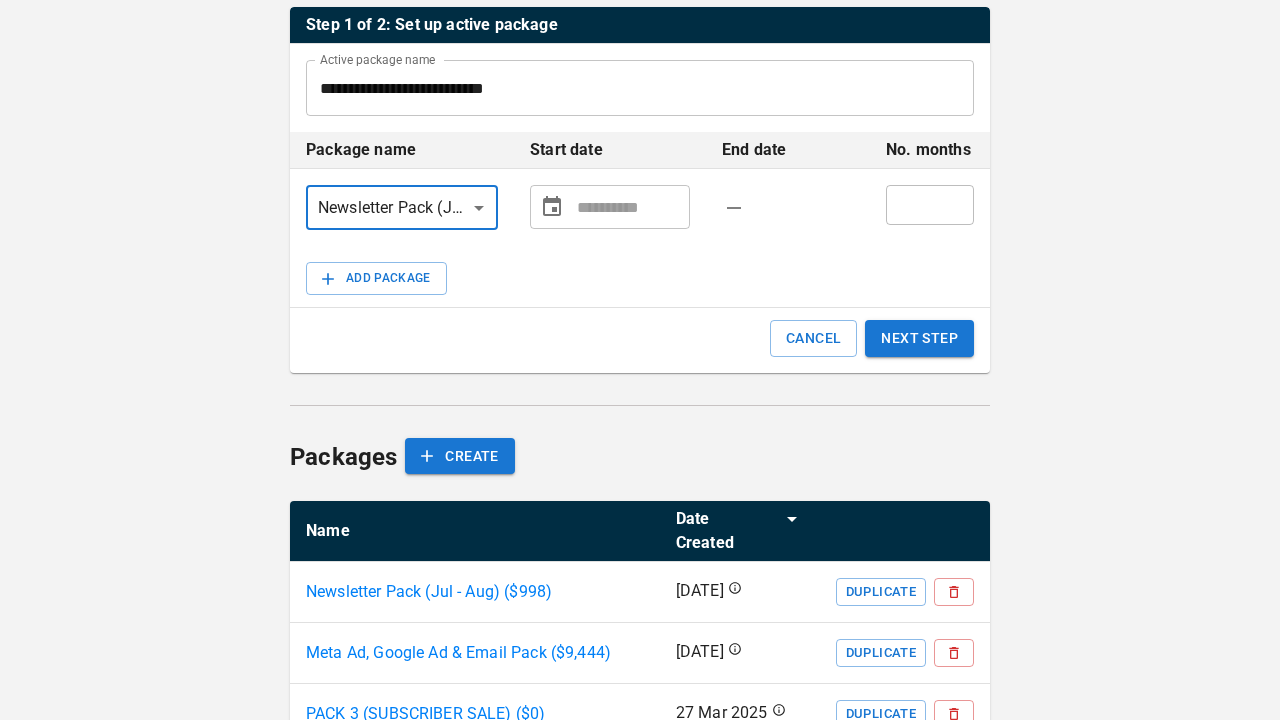 scroll, scrollTop: 438, scrollLeft: 0, axis: vertical 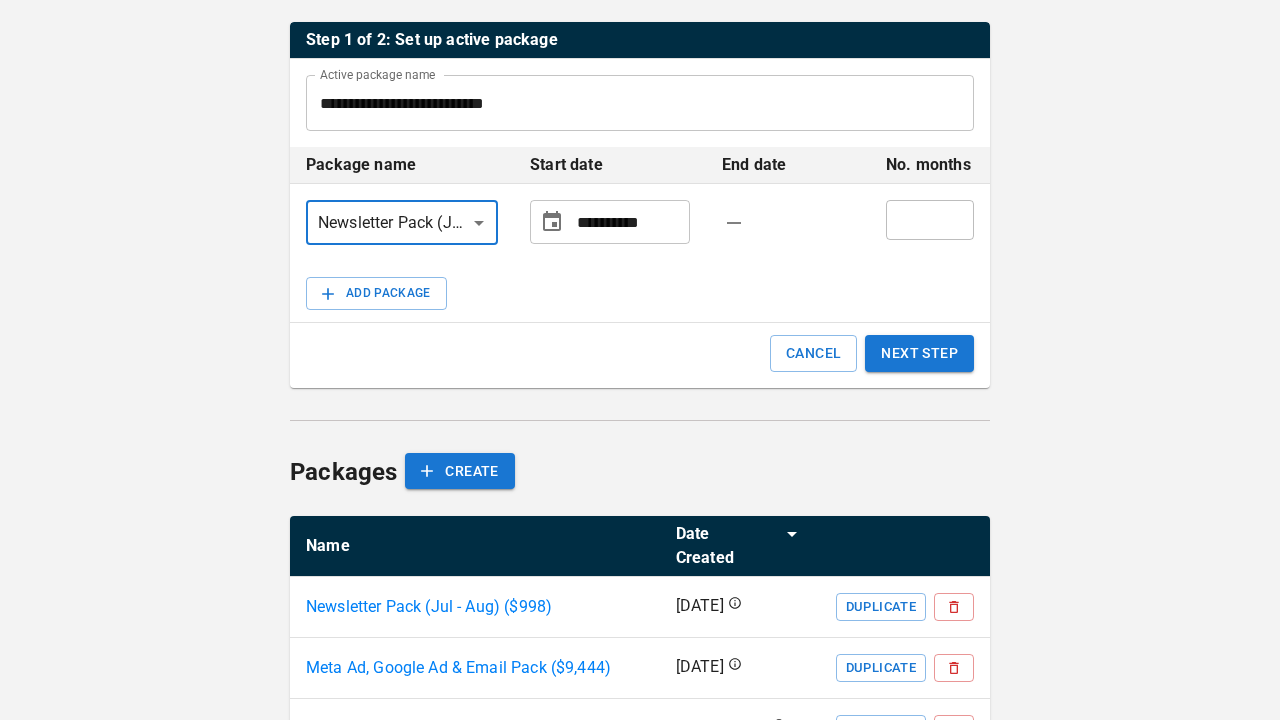 click on "**********" at bounding box center (629, 222) 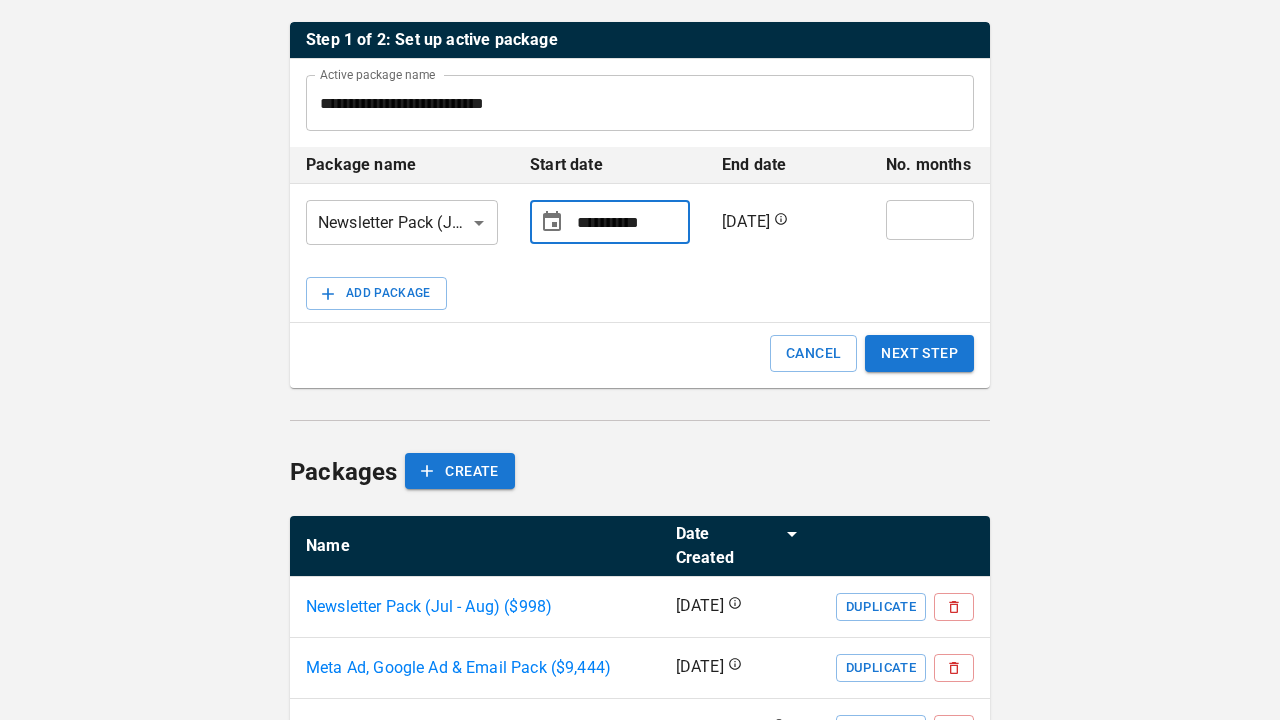 type on "**********" 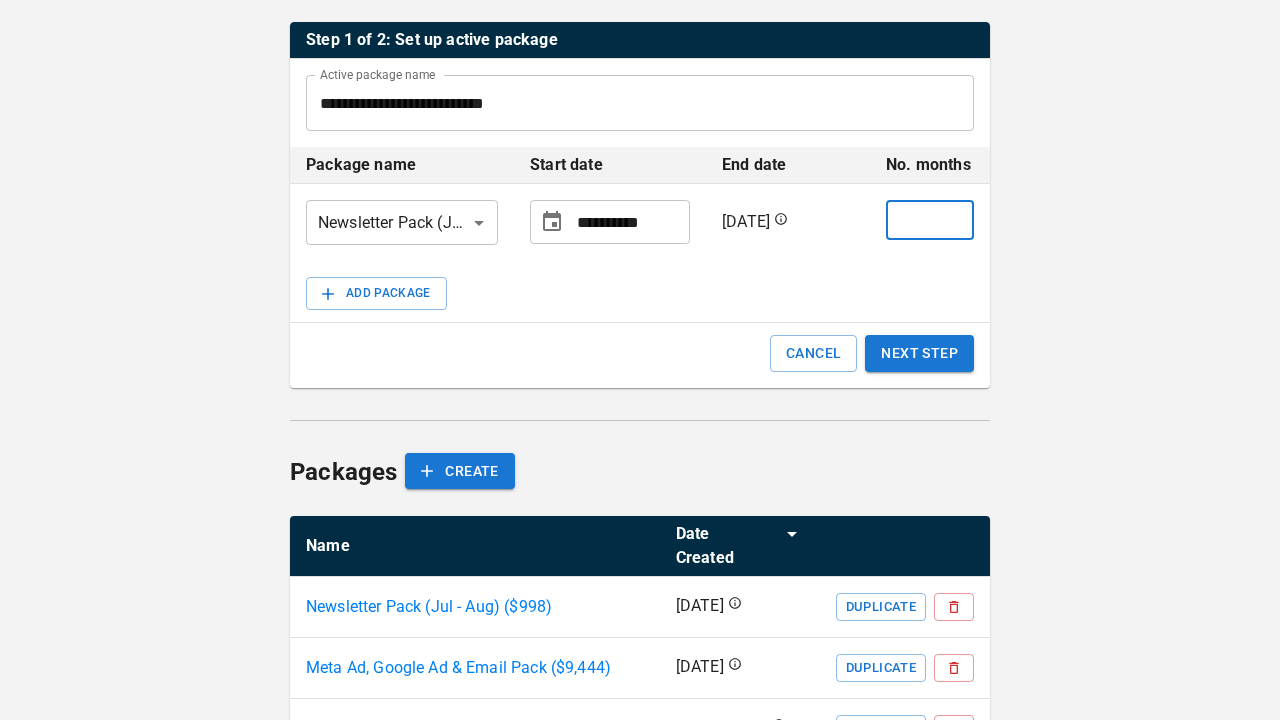 click on "*" at bounding box center (930, 220) 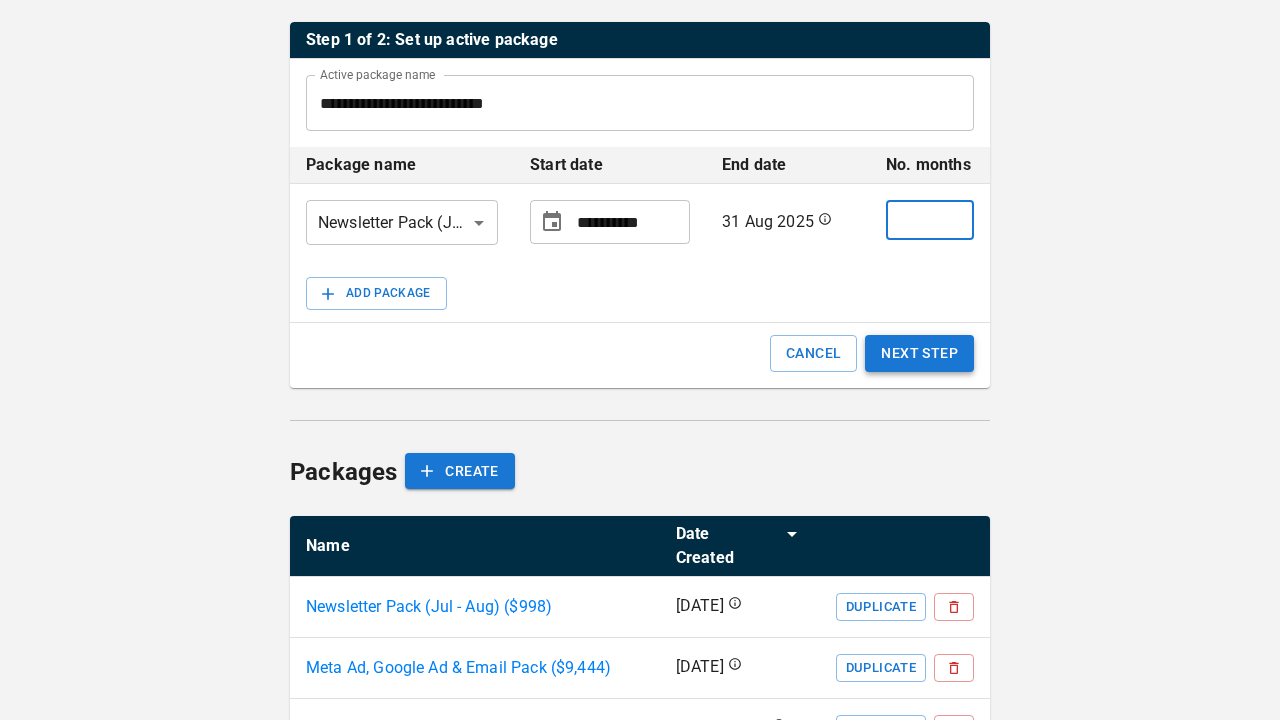 click on "NEXT STEP" at bounding box center (919, 353) 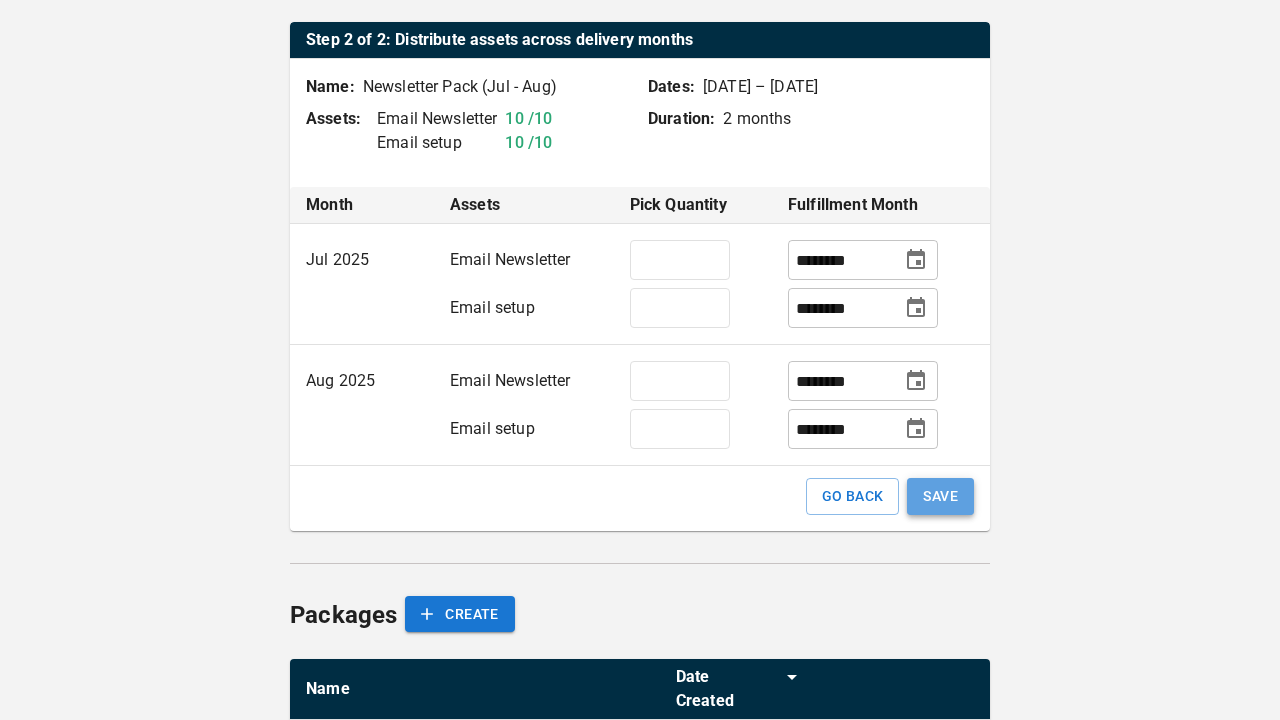 click on "SAVE" at bounding box center (940, 496) 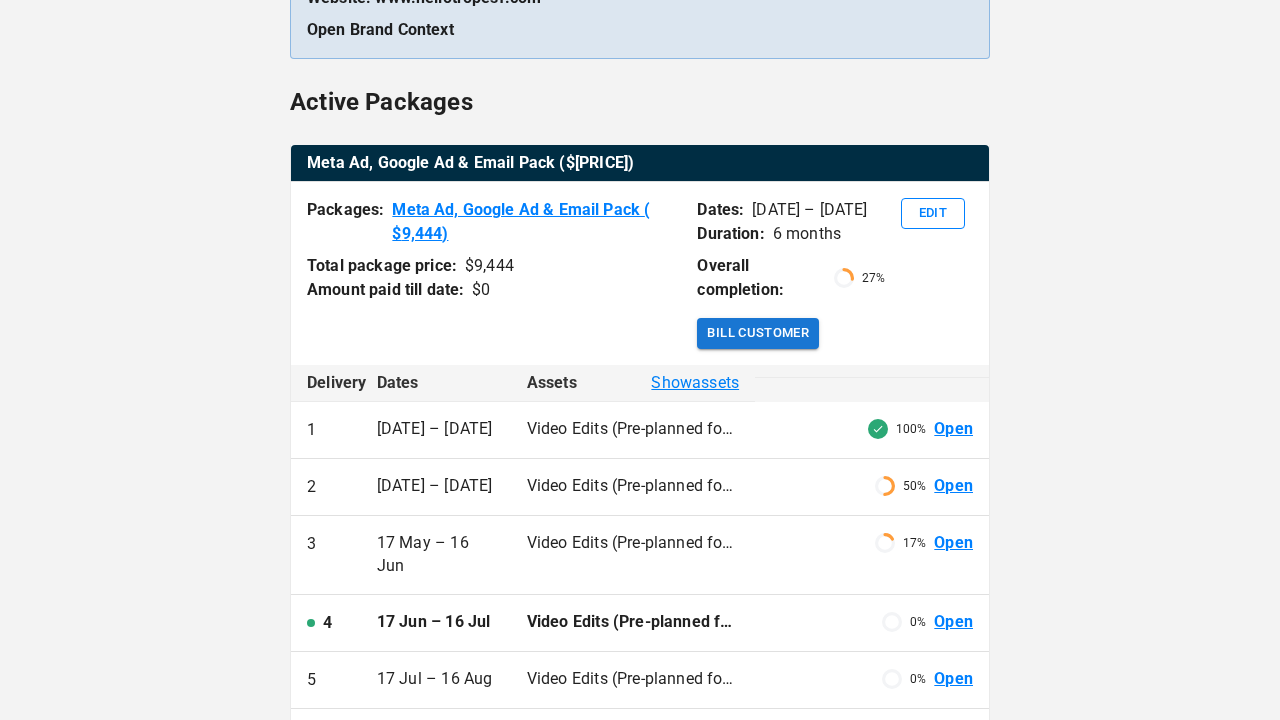 scroll, scrollTop: 316, scrollLeft: 0, axis: vertical 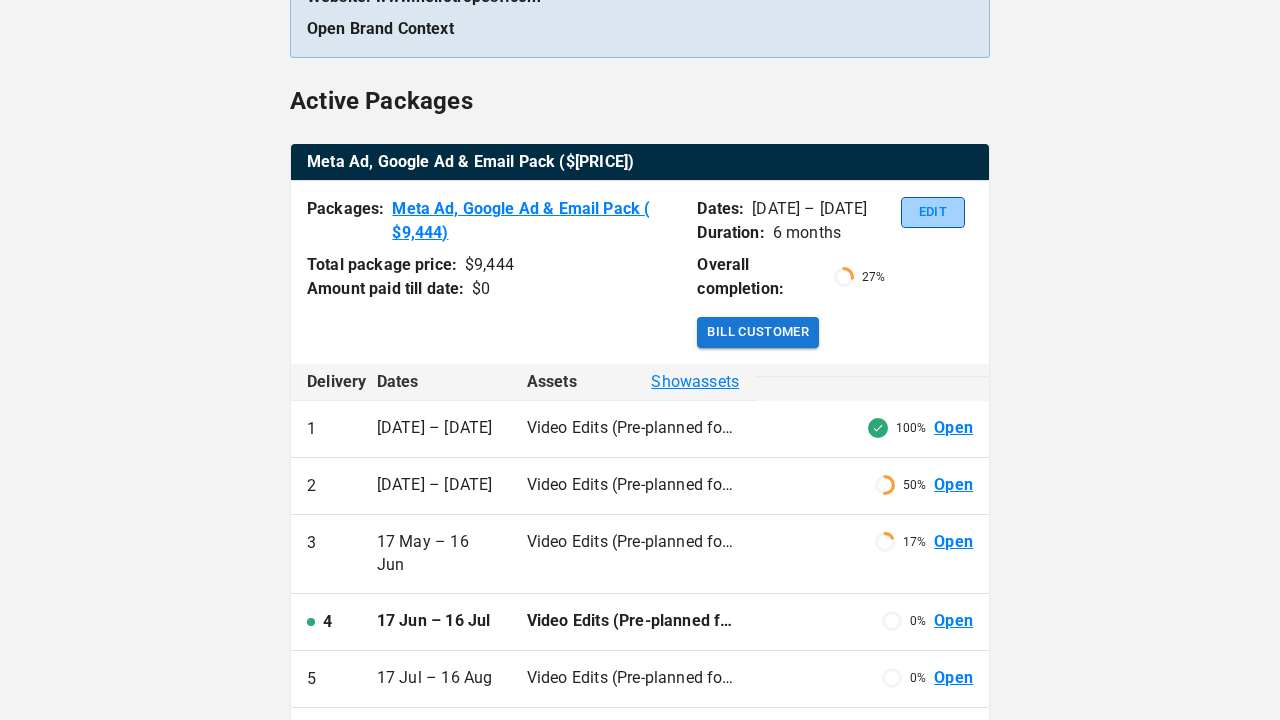 click on "Edit" at bounding box center (933, 212) 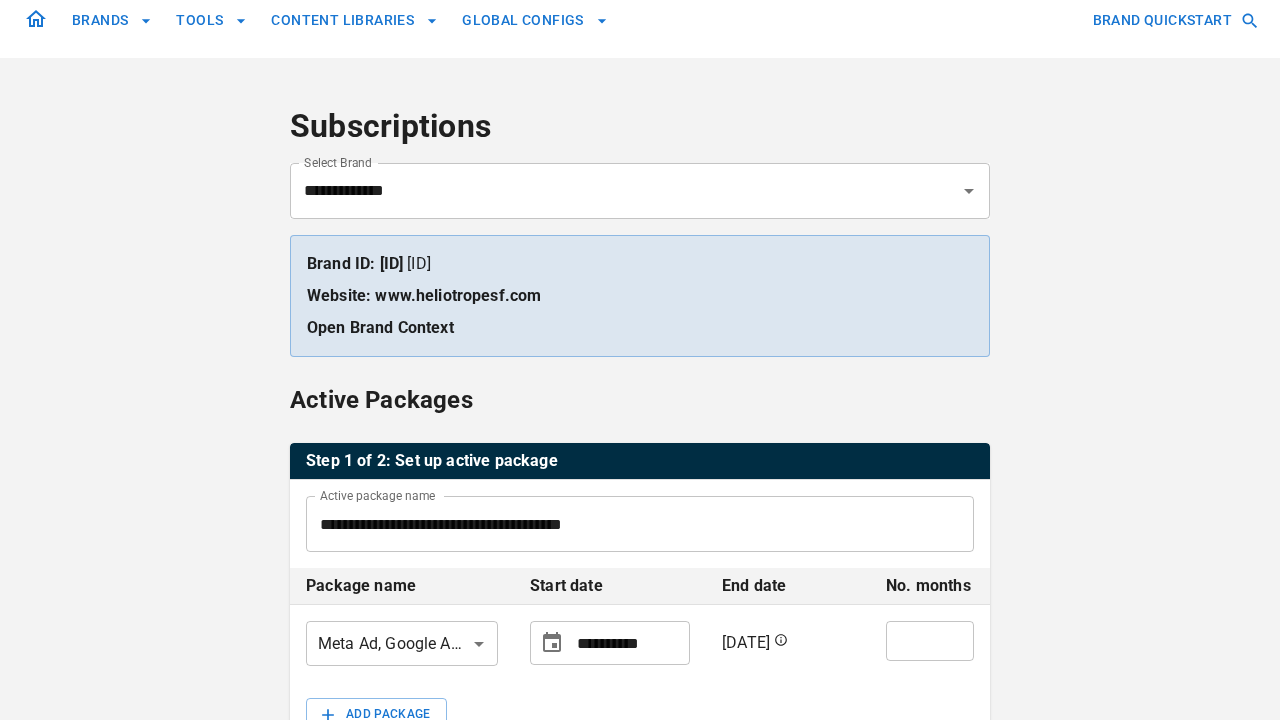 scroll, scrollTop: 0, scrollLeft: 0, axis: both 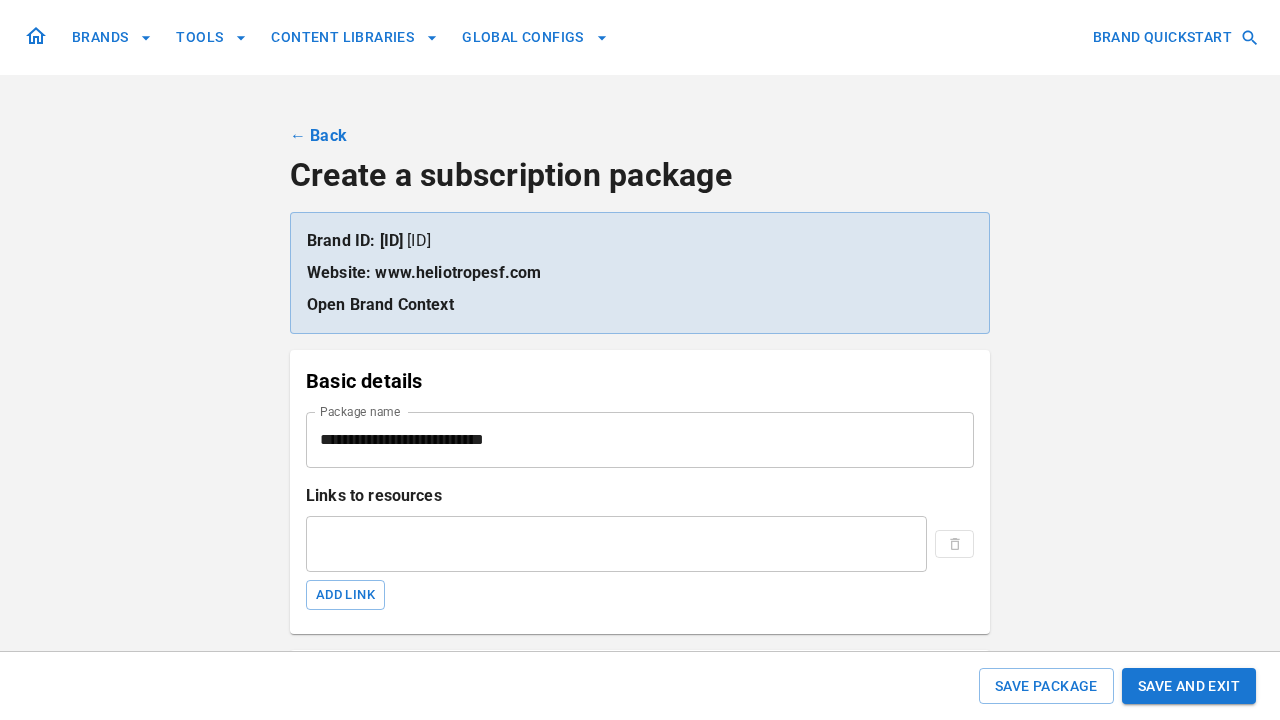 click on "••••••" at bounding box center (112, 37) 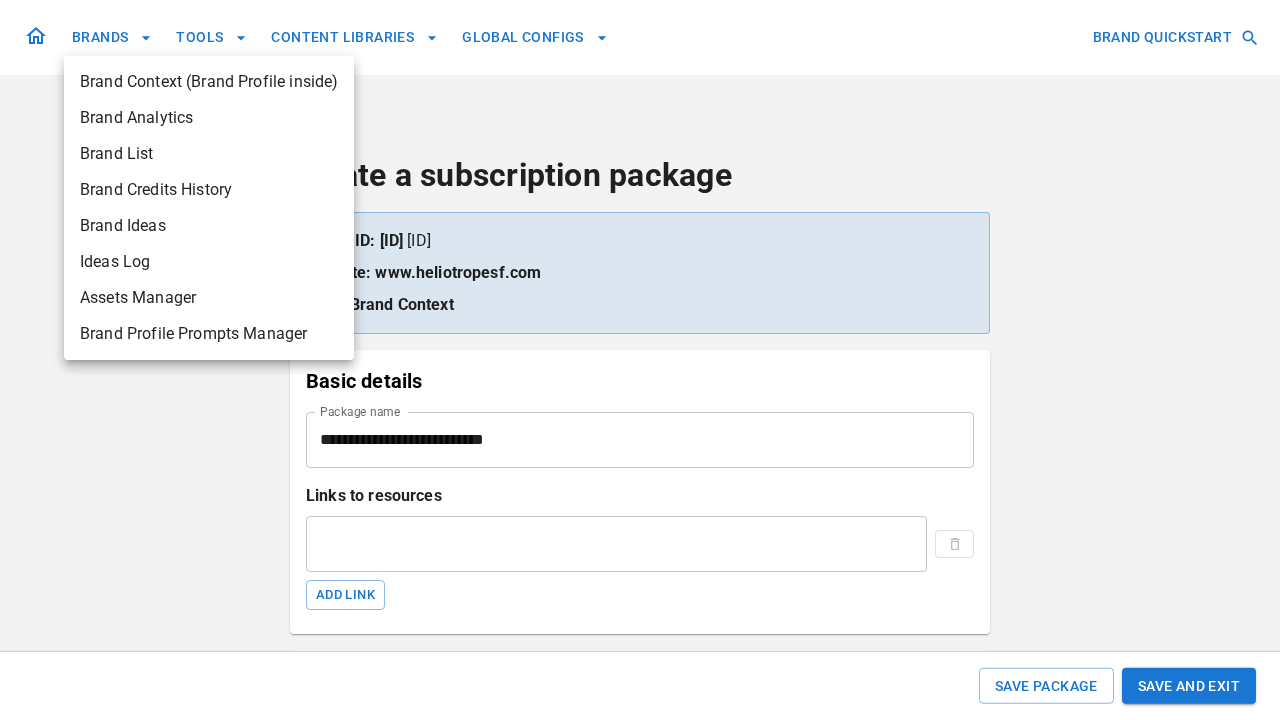 click at bounding box center [640, 360] 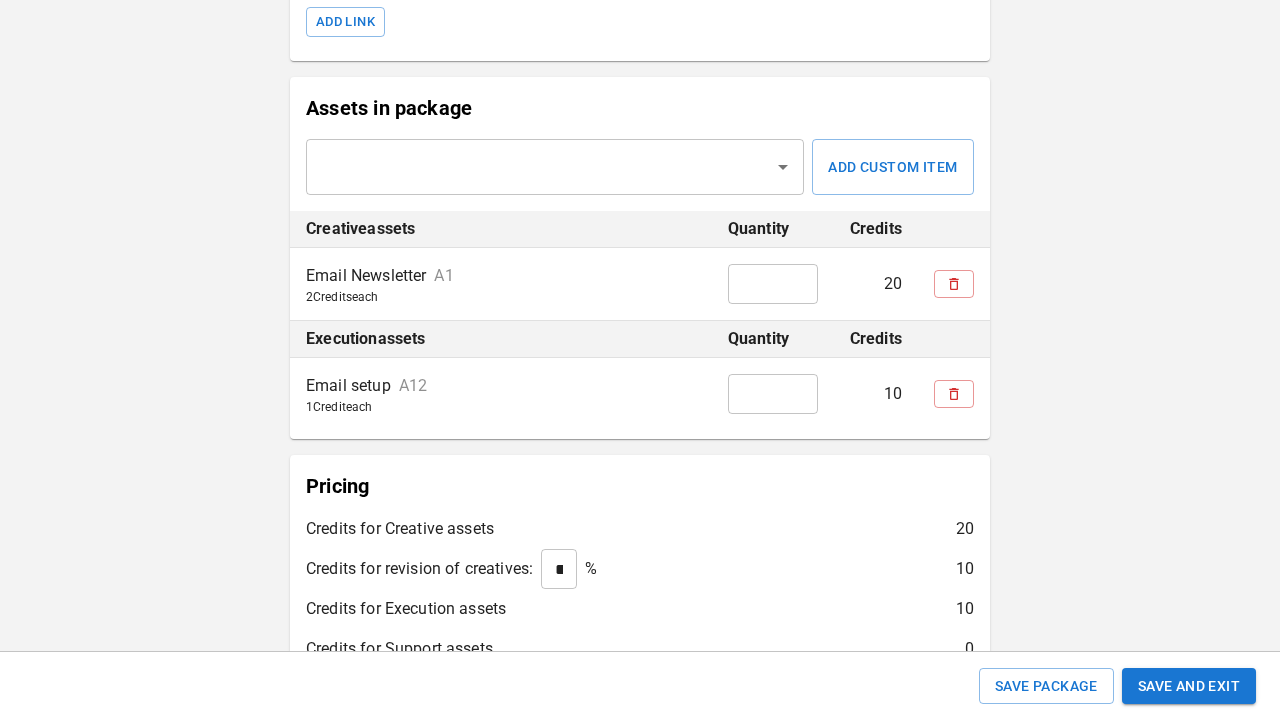 scroll, scrollTop: 685, scrollLeft: 0, axis: vertical 